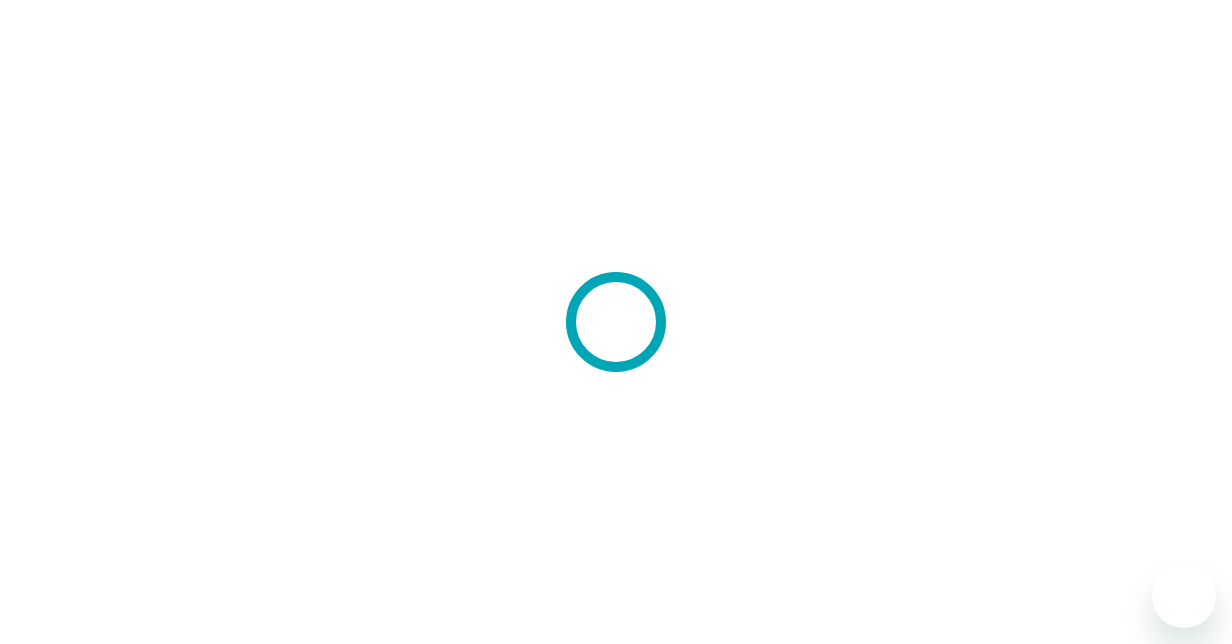 scroll, scrollTop: 0, scrollLeft: 0, axis: both 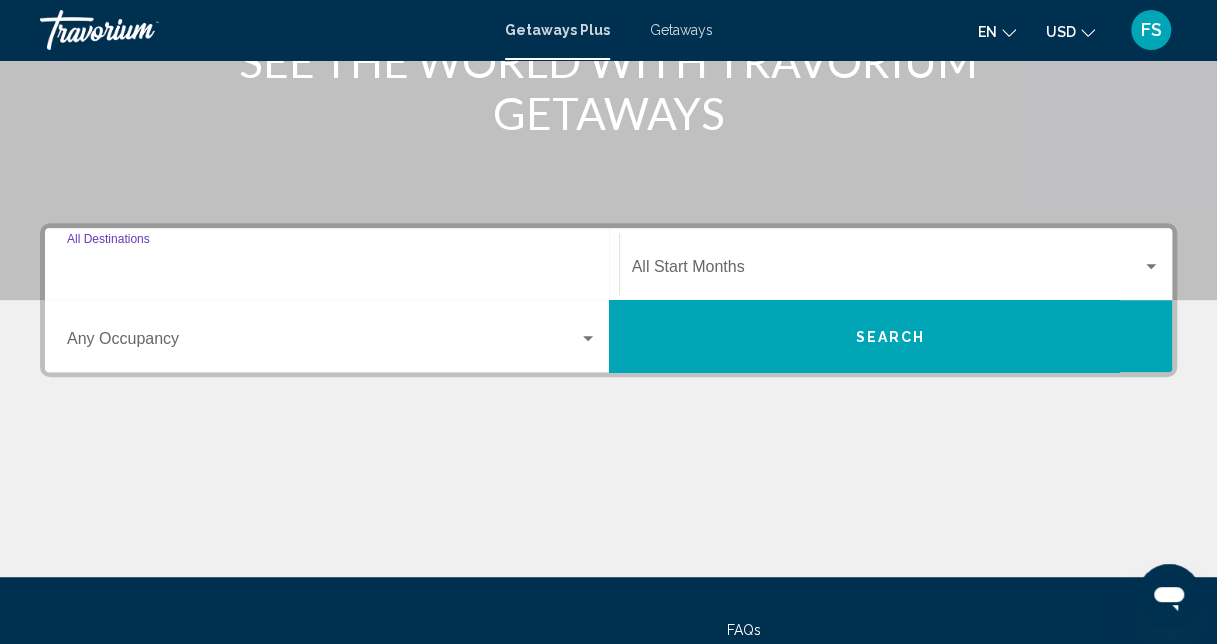 click on "Destination All Destinations" at bounding box center (332, 271) 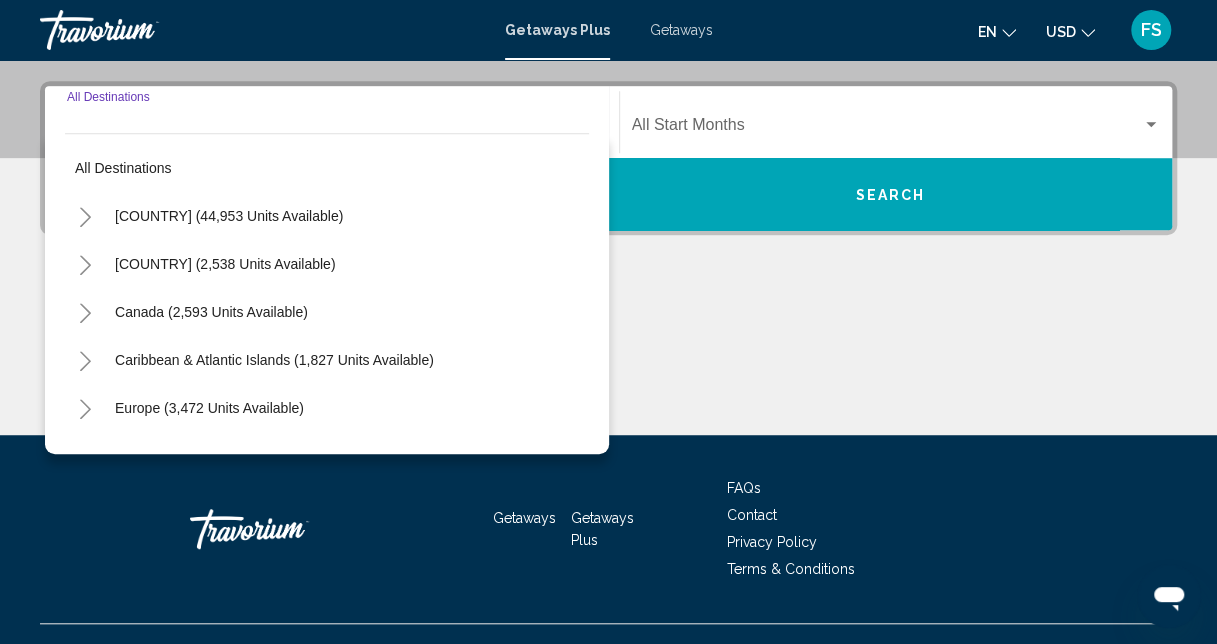 scroll, scrollTop: 458, scrollLeft: 0, axis: vertical 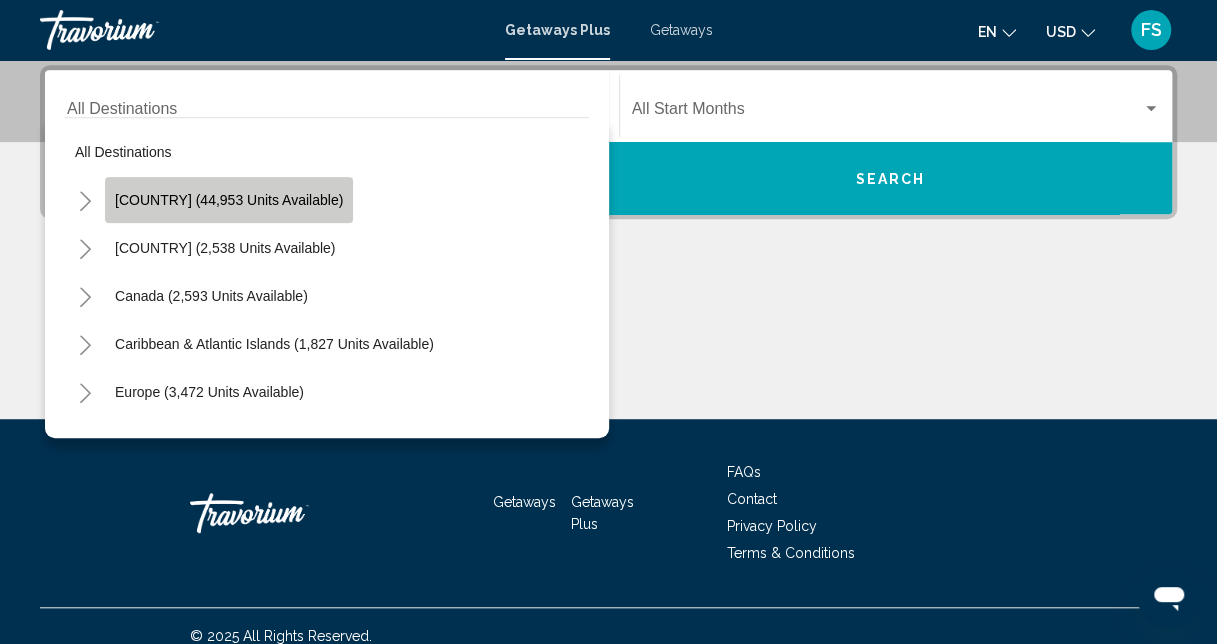 click on "[COUNTRY] (44,953 units available)" 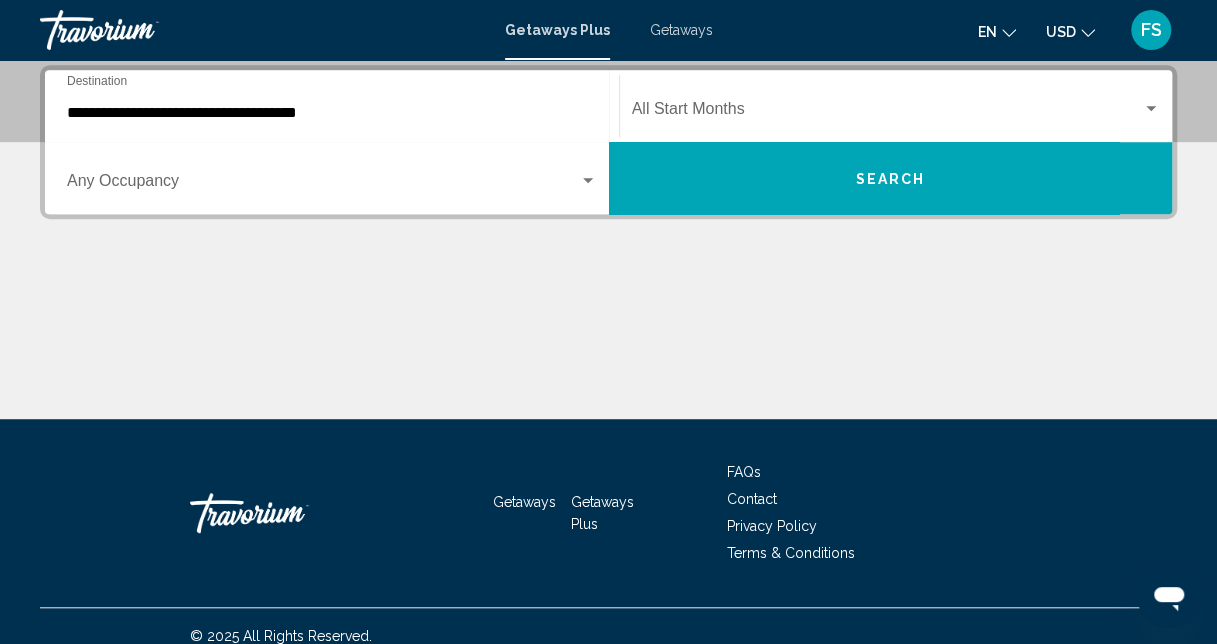 click on "**********" at bounding box center (332, 106) 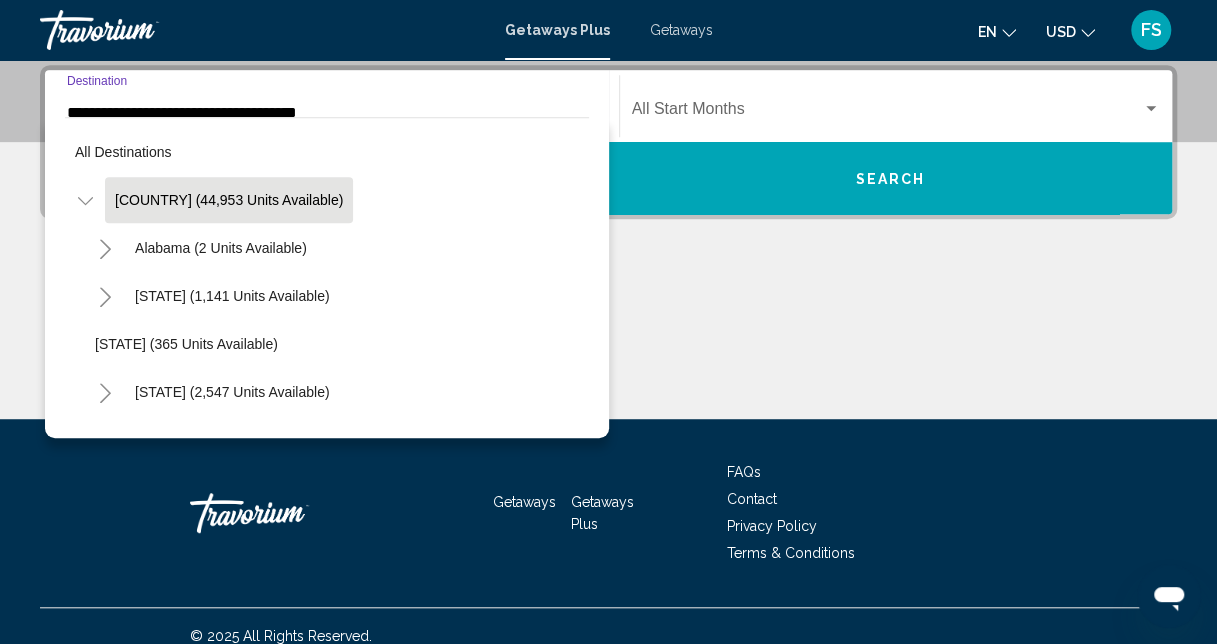 scroll, scrollTop: 335, scrollLeft: 0, axis: vertical 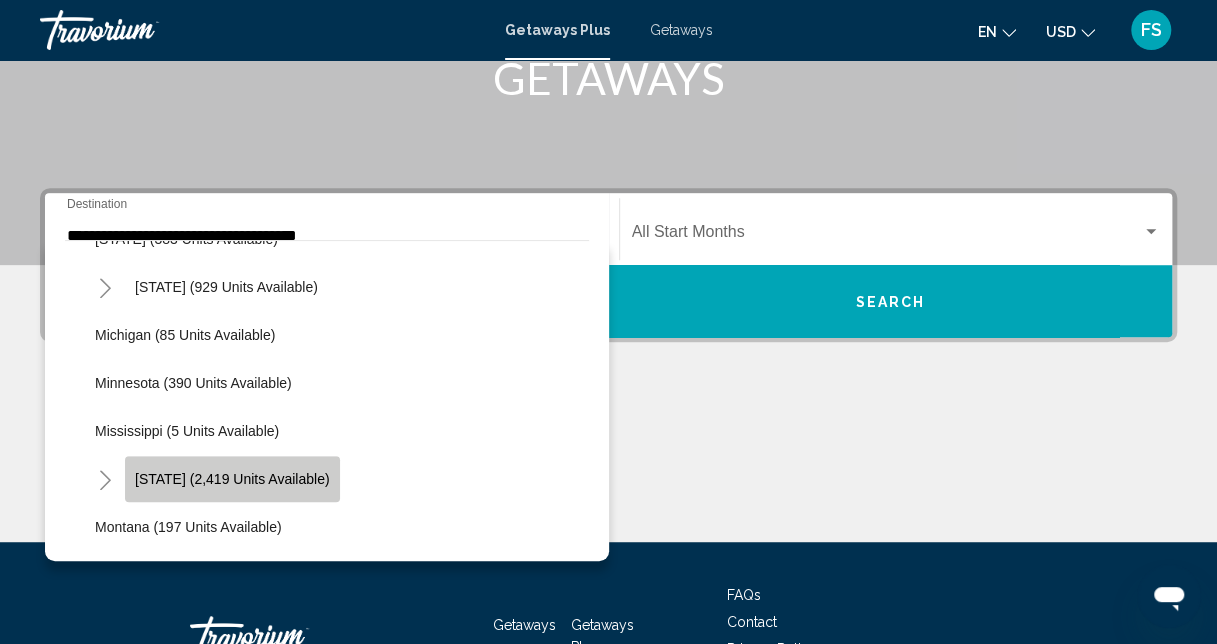 click on "[STATE] (2,419 units available)" 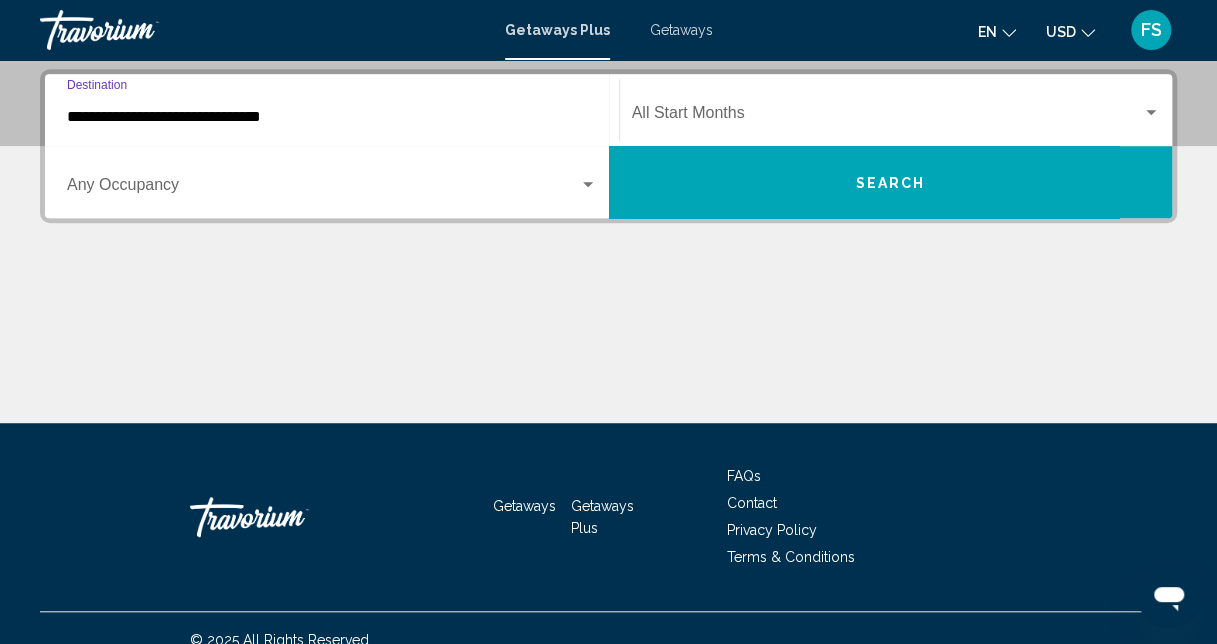 scroll, scrollTop: 458, scrollLeft: 0, axis: vertical 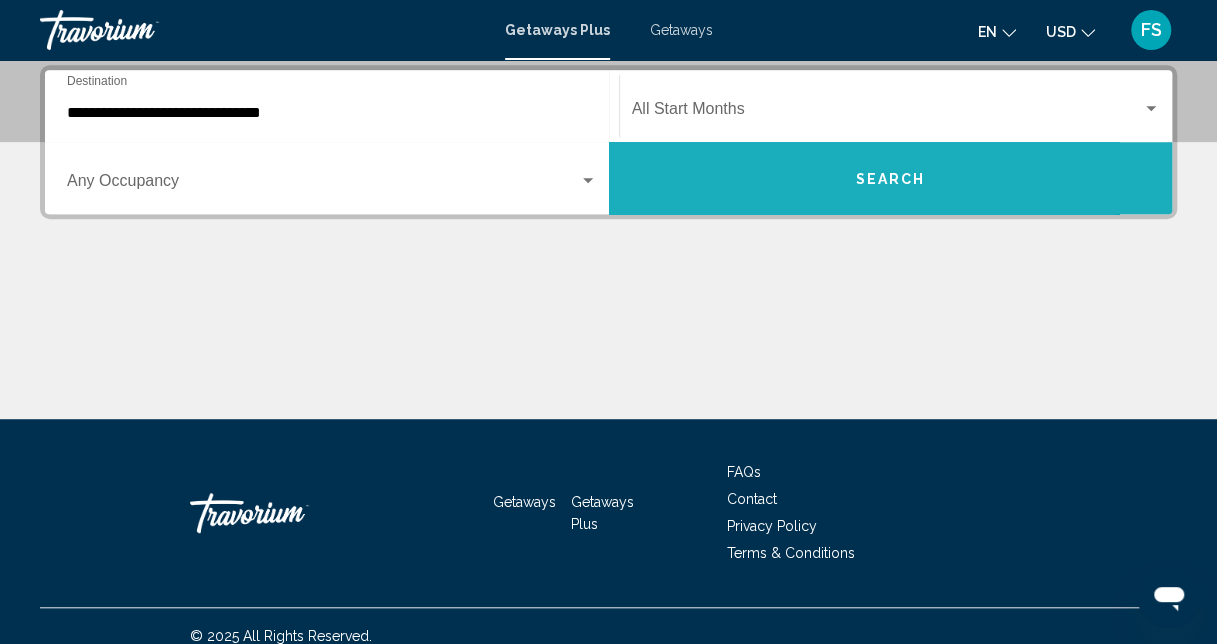 click on "Search" at bounding box center [890, 179] 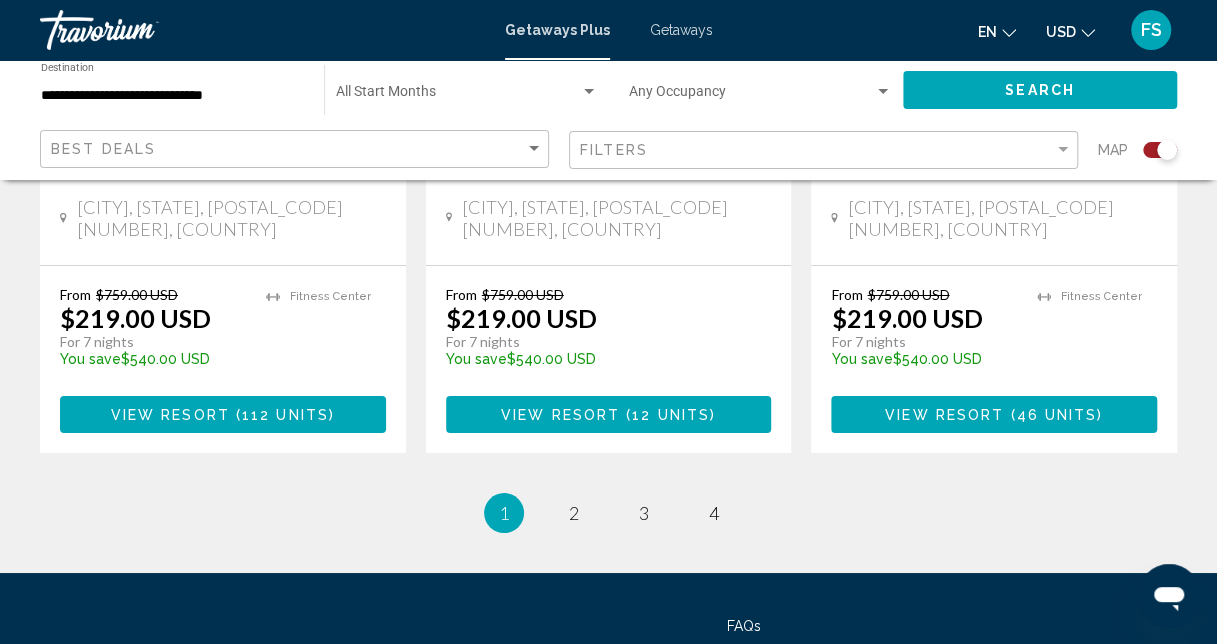 scroll, scrollTop: 3200, scrollLeft: 0, axis: vertical 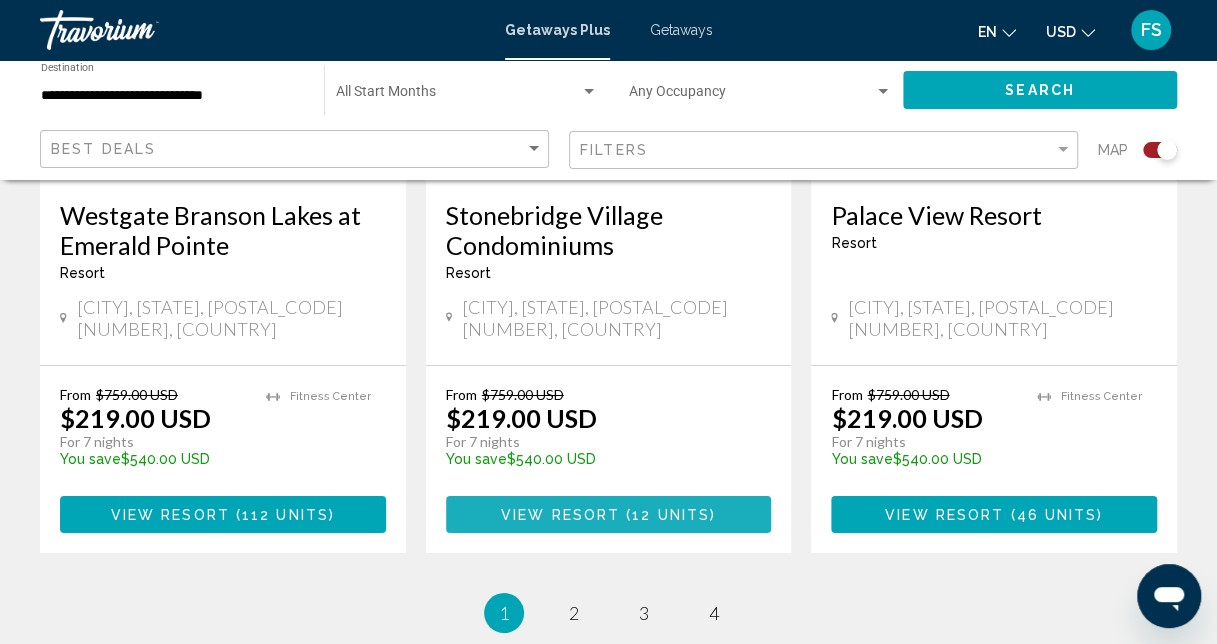 click on "View Resort    ( 12 units )" at bounding box center (609, 514) 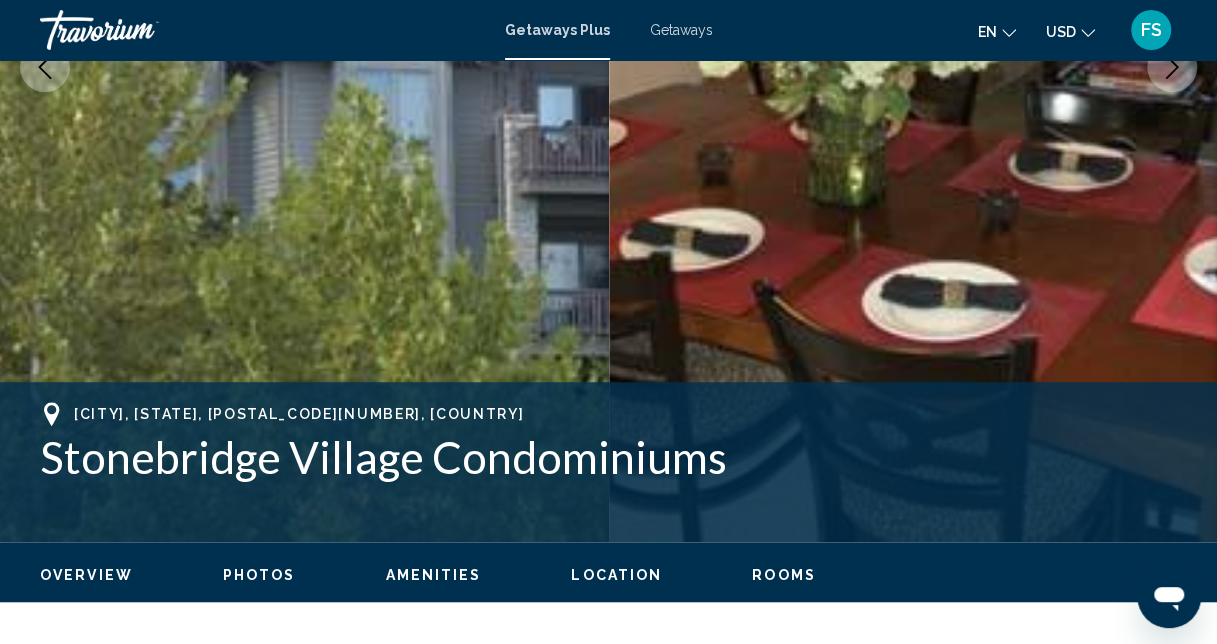 scroll, scrollTop: 500, scrollLeft: 0, axis: vertical 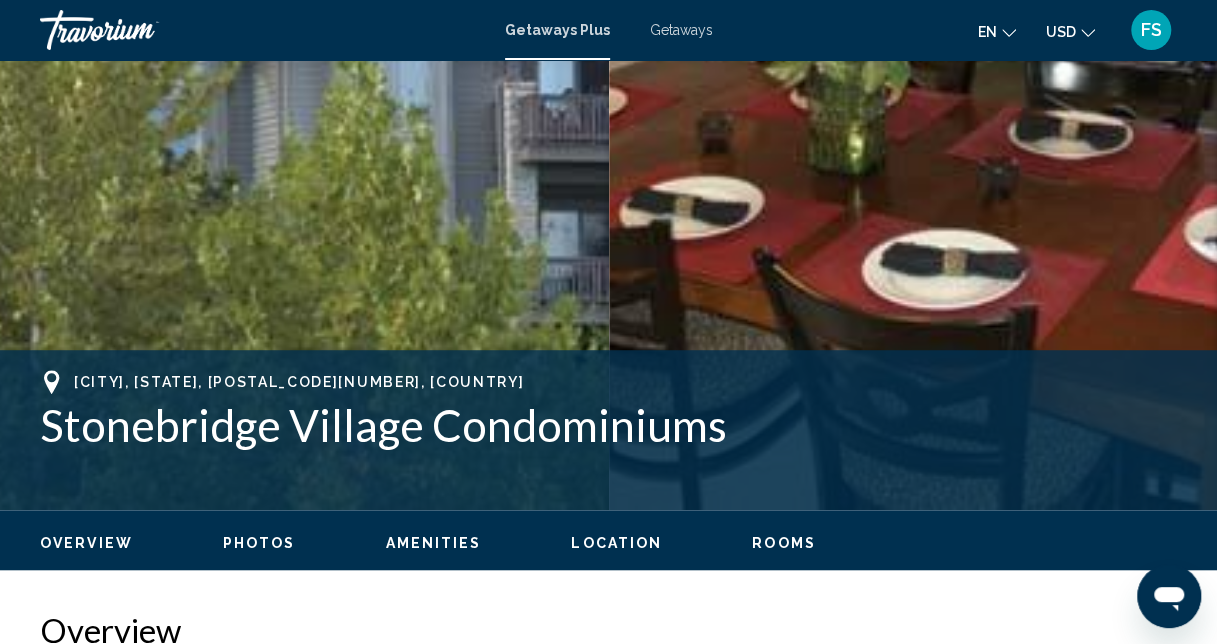 click on "Amenities" at bounding box center (433, 543) 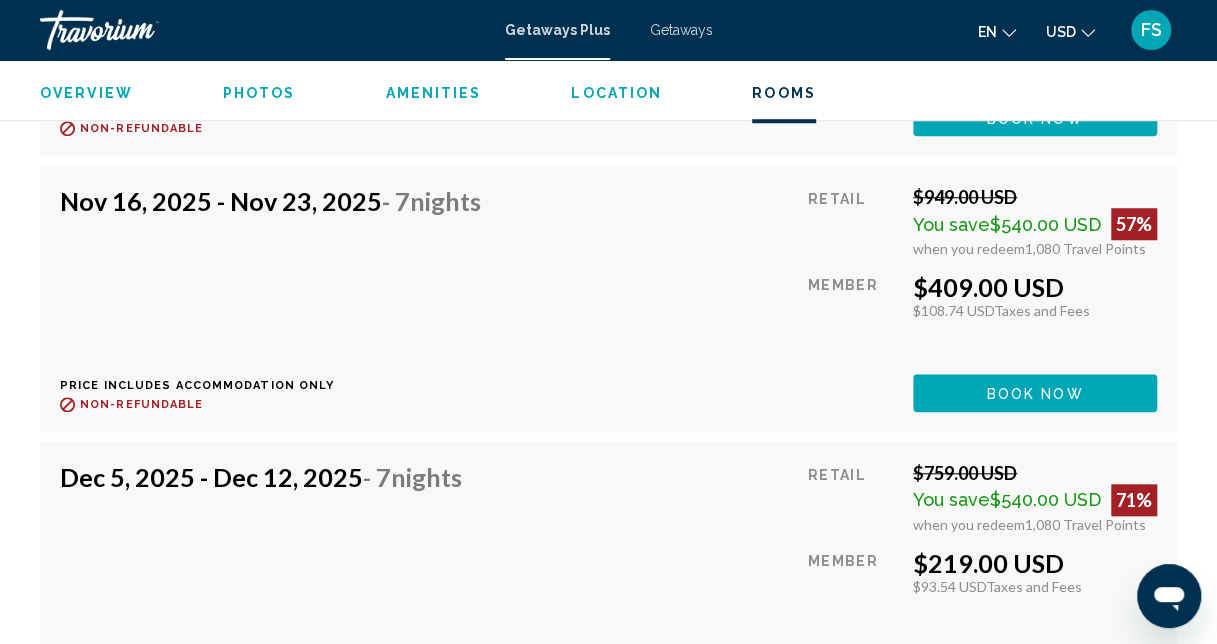 scroll, scrollTop: 4457, scrollLeft: 0, axis: vertical 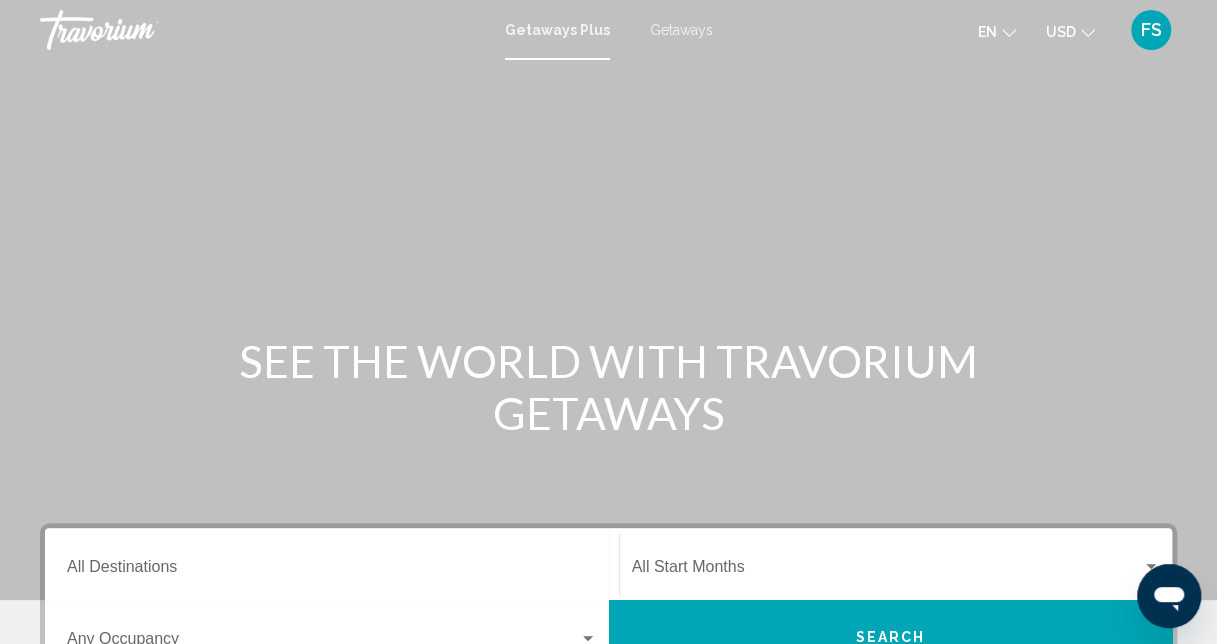 click on "Getaways Plus" at bounding box center [557, 30] 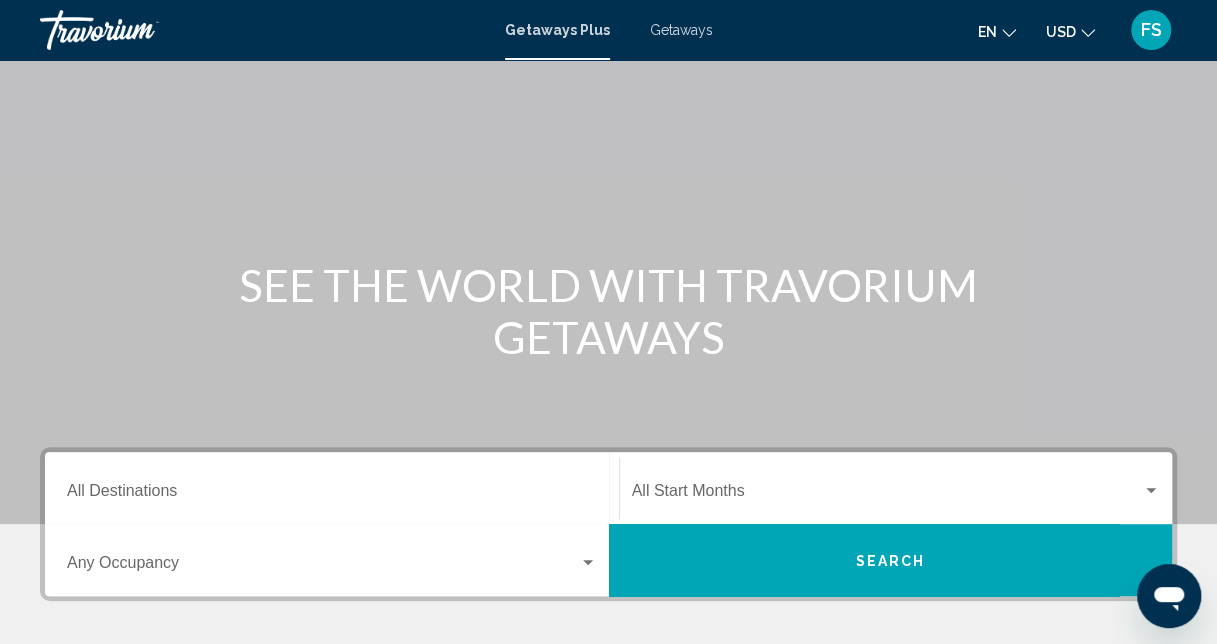 scroll, scrollTop: 300, scrollLeft: 0, axis: vertical 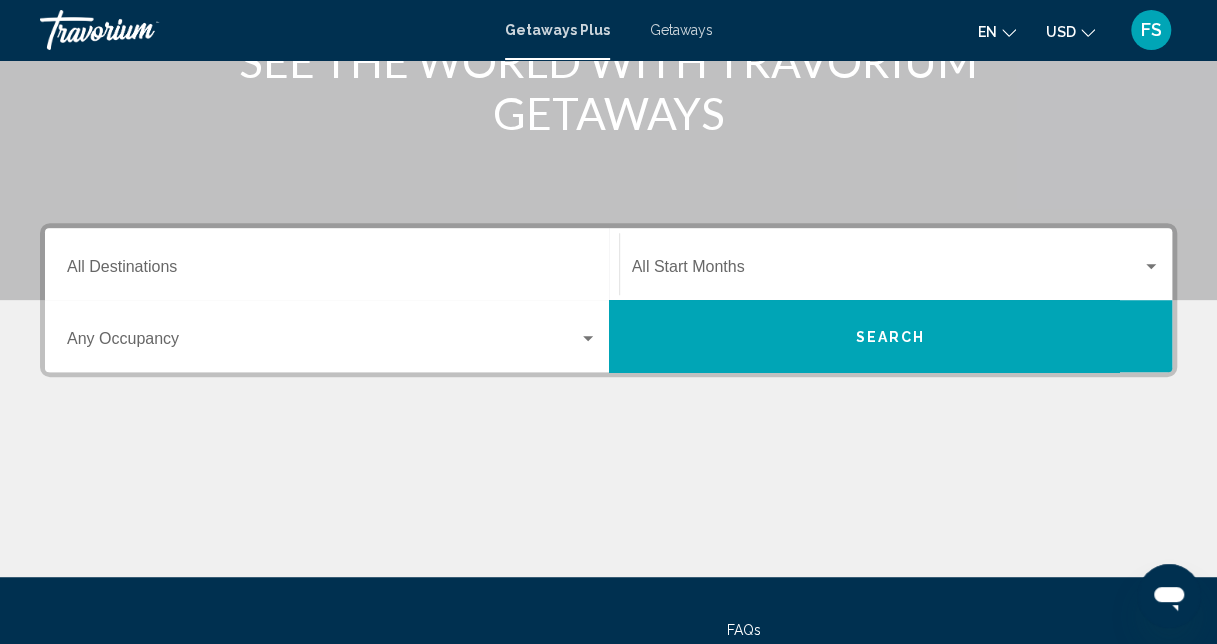 click at bounding box center (323, 343) 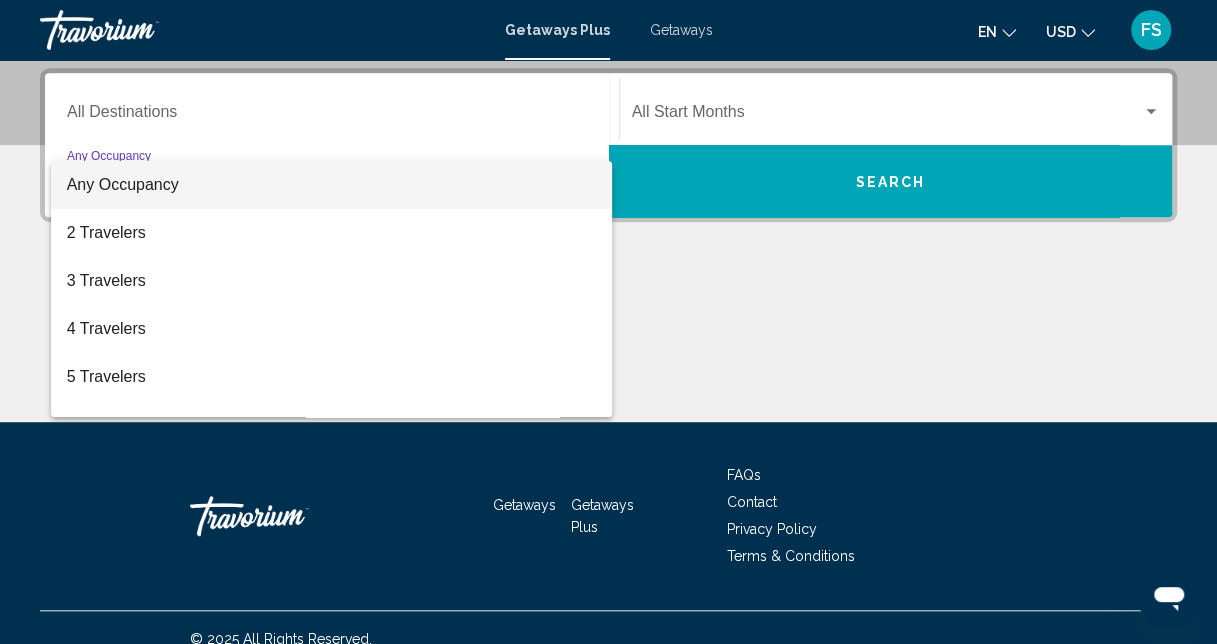 scroll, scrollTop: 458, scrollLeft: 0, axis: vertical 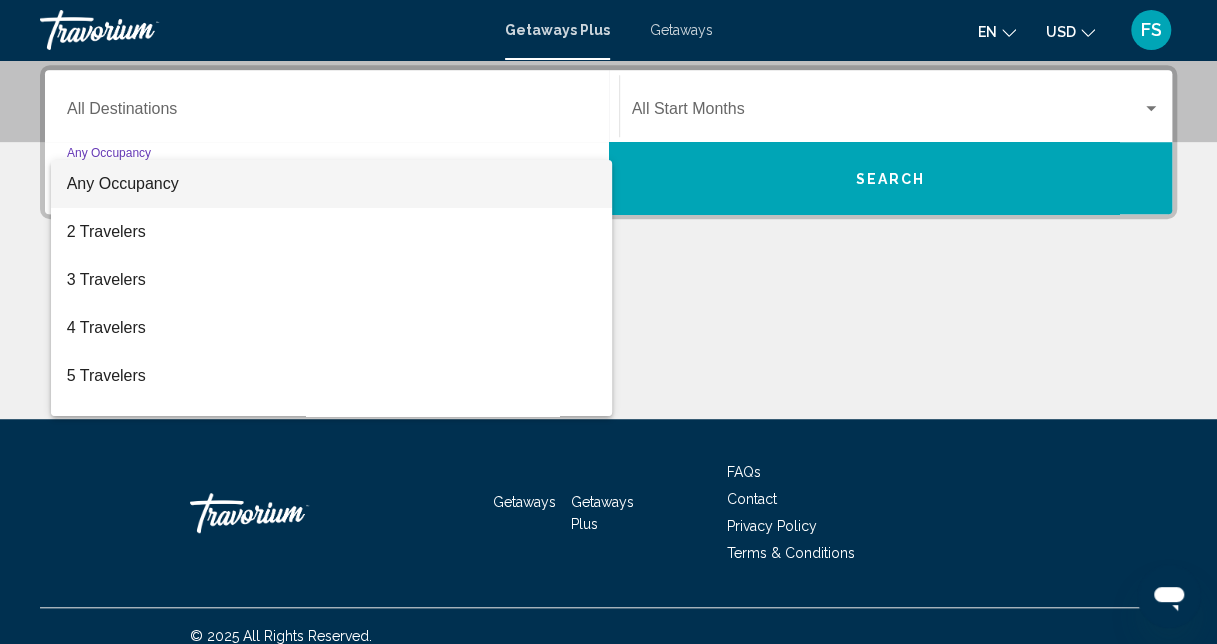 click at bounding box center (608, 322) 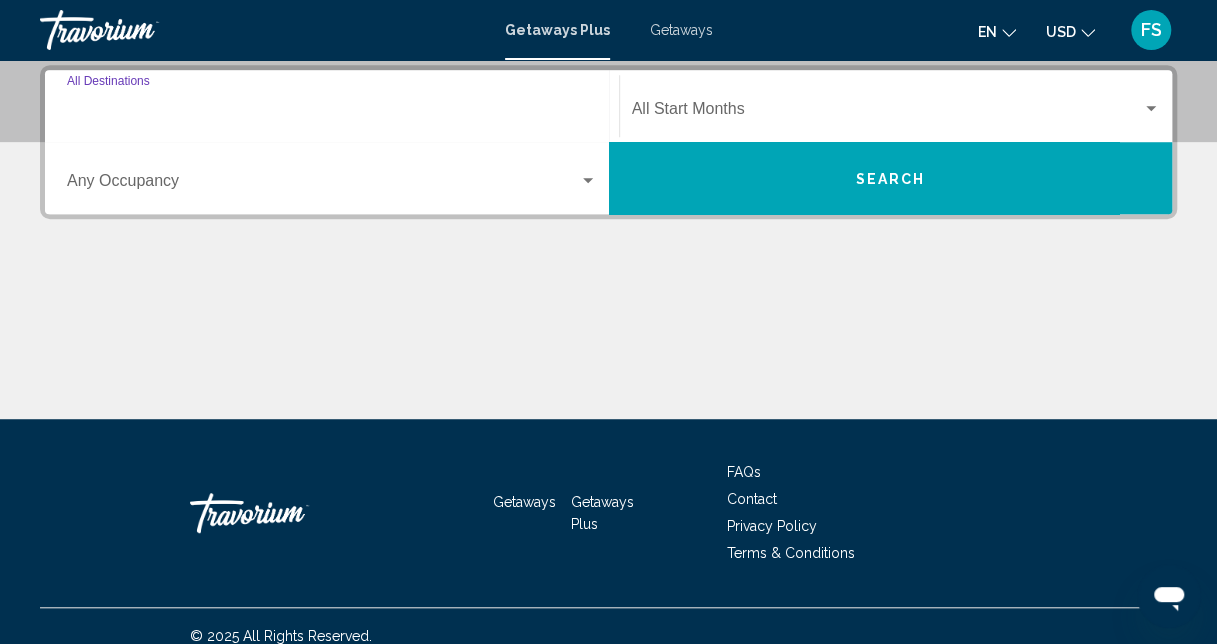 click on "Destination All Destinations" at bounding box center (332, 113) 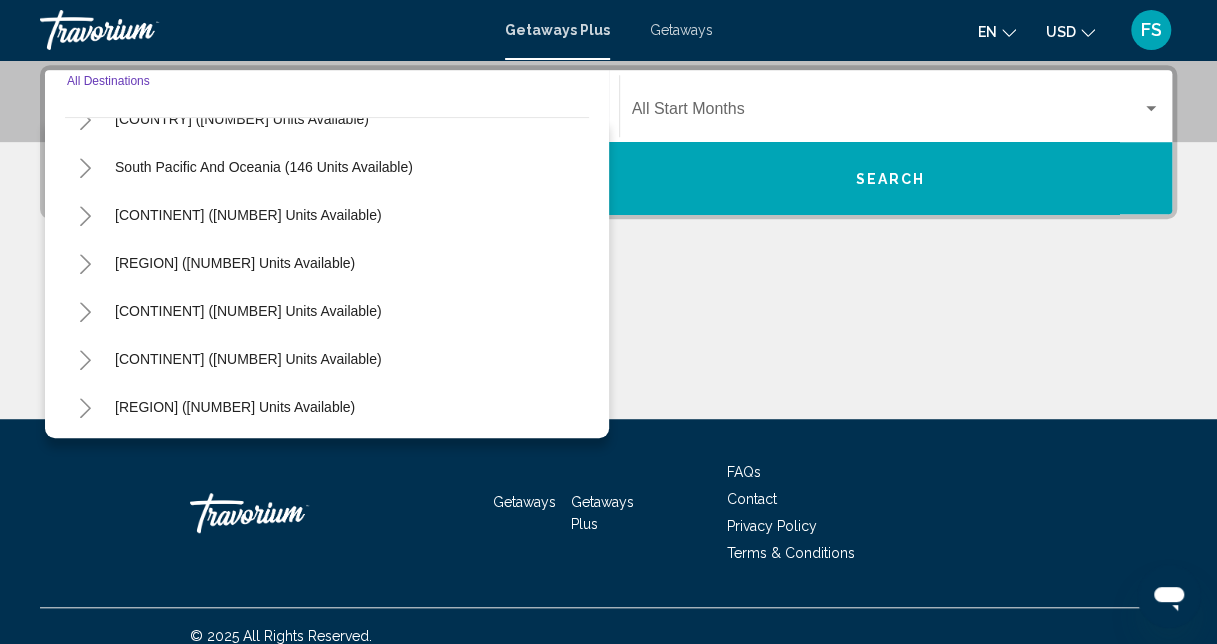 scroll, scrollTop: 324, scrollLeft: 0, axis: vertical 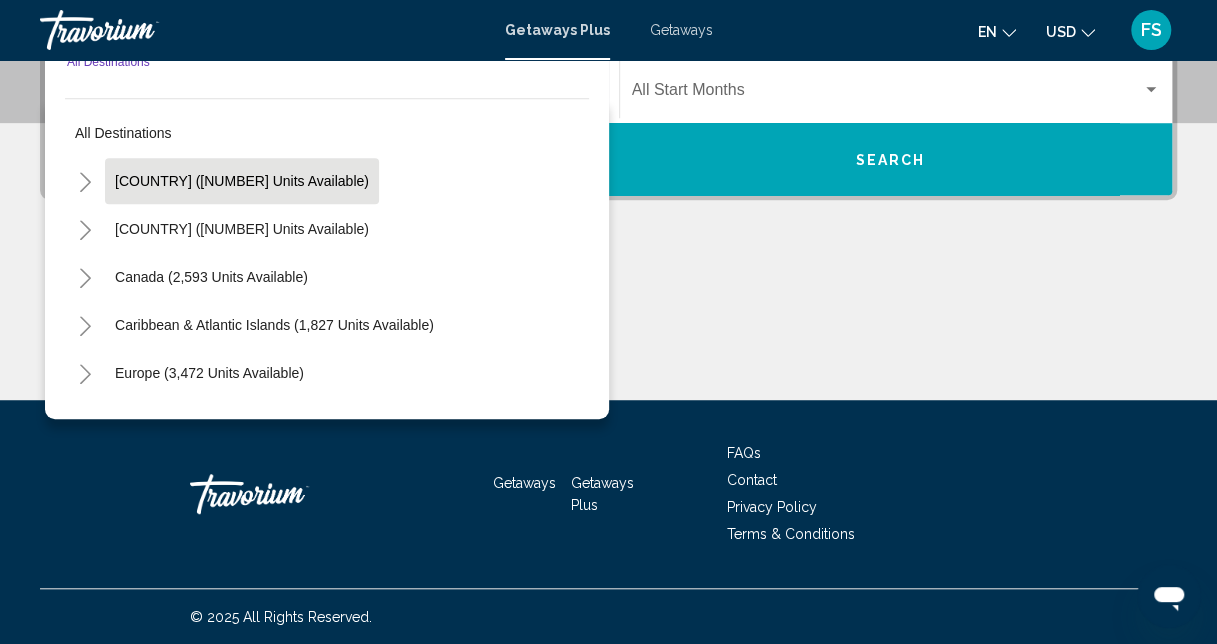 click on "[COUNTRY] ([NUMBER] units available)" at bounding box center [242, 229] 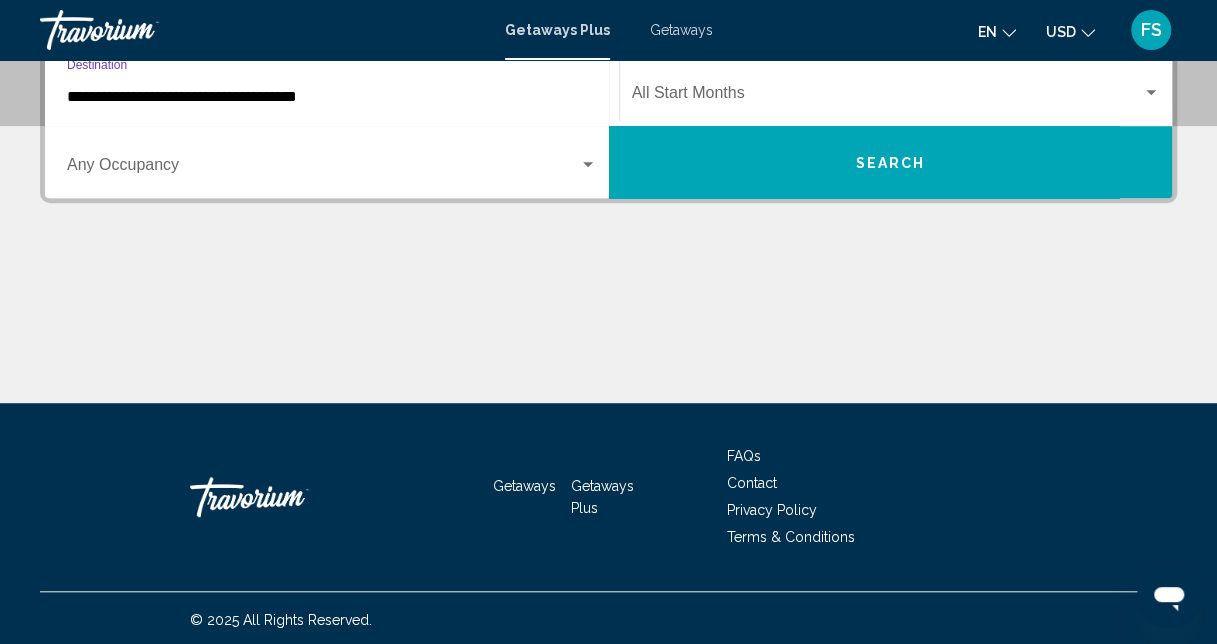 scroll, scrollTop: 477, scrollLeft: 0, axis: vertical 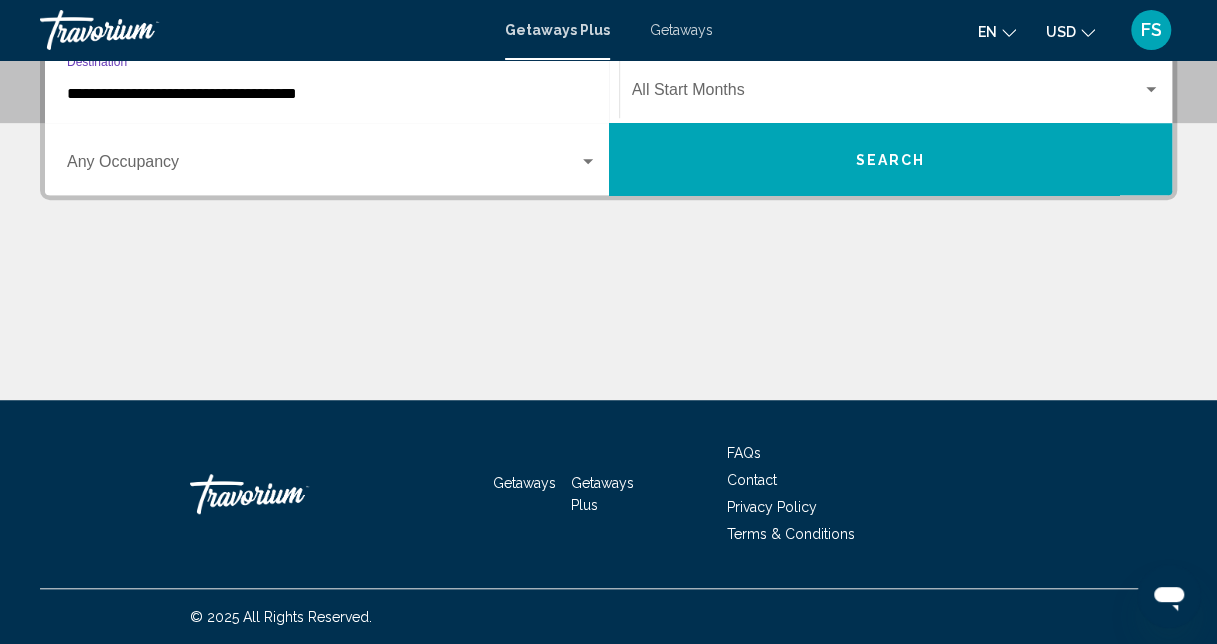 click on "**********" at bounding box center [332, 87] 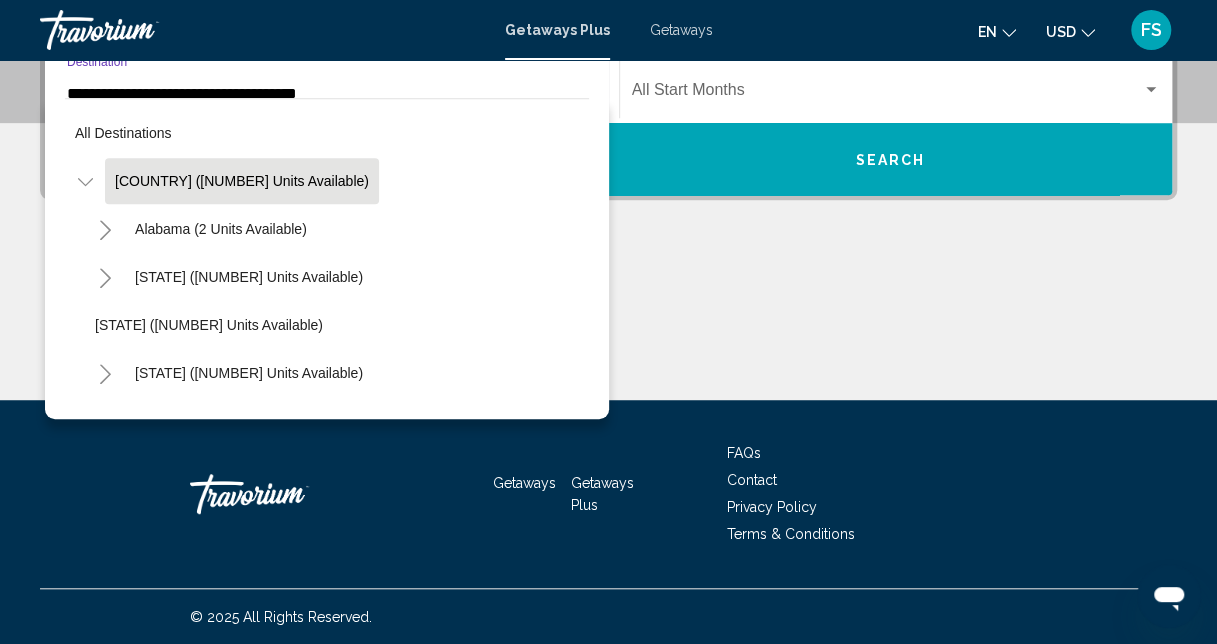 scroll, scrollTop: 335, scrollLeft: 0, axis: vertical 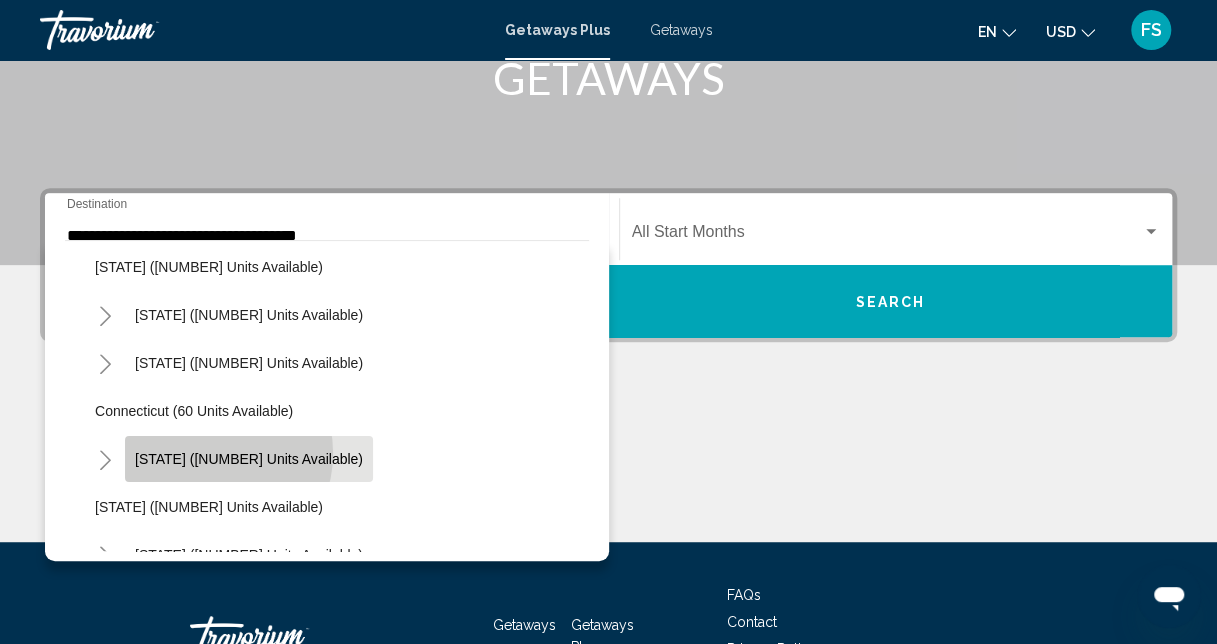 click on "[STATE] (8,894 units available)" 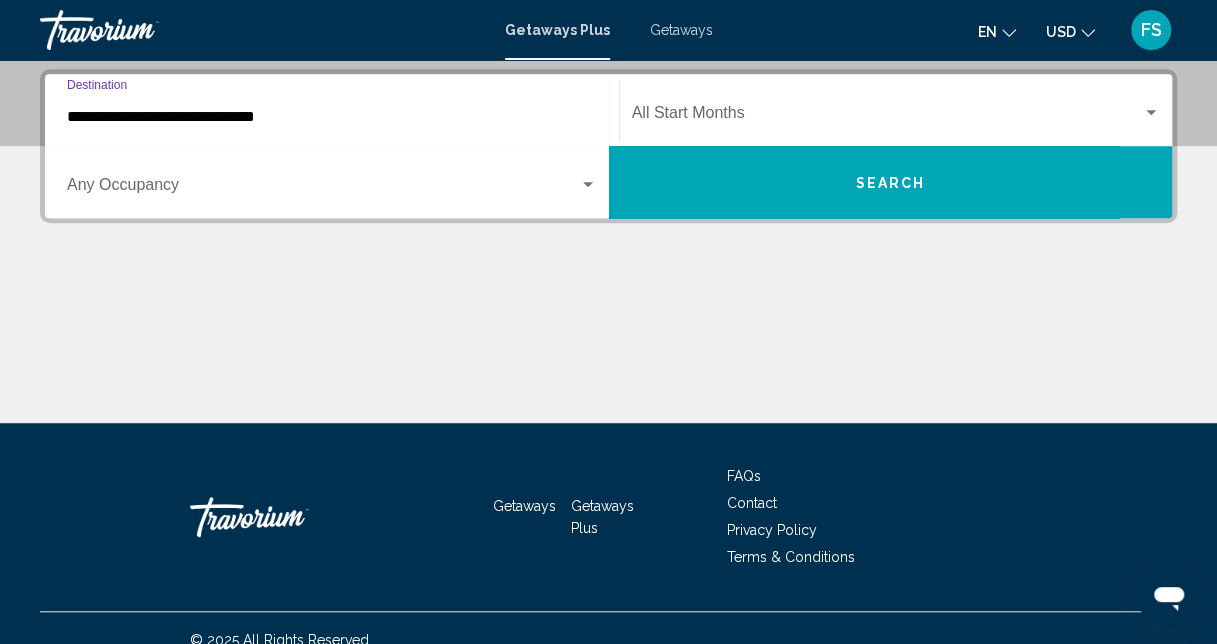 scroll, scrollTop: 458, scrollLeft: 0, axis: vertical 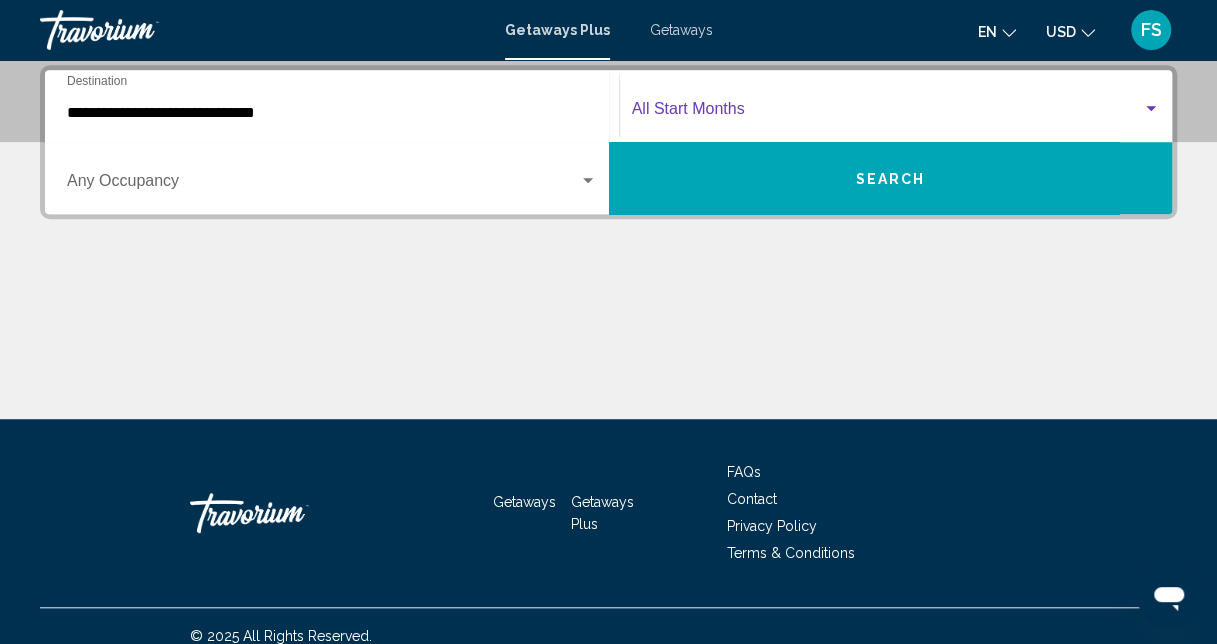 click at bounding box center [1151, 109] 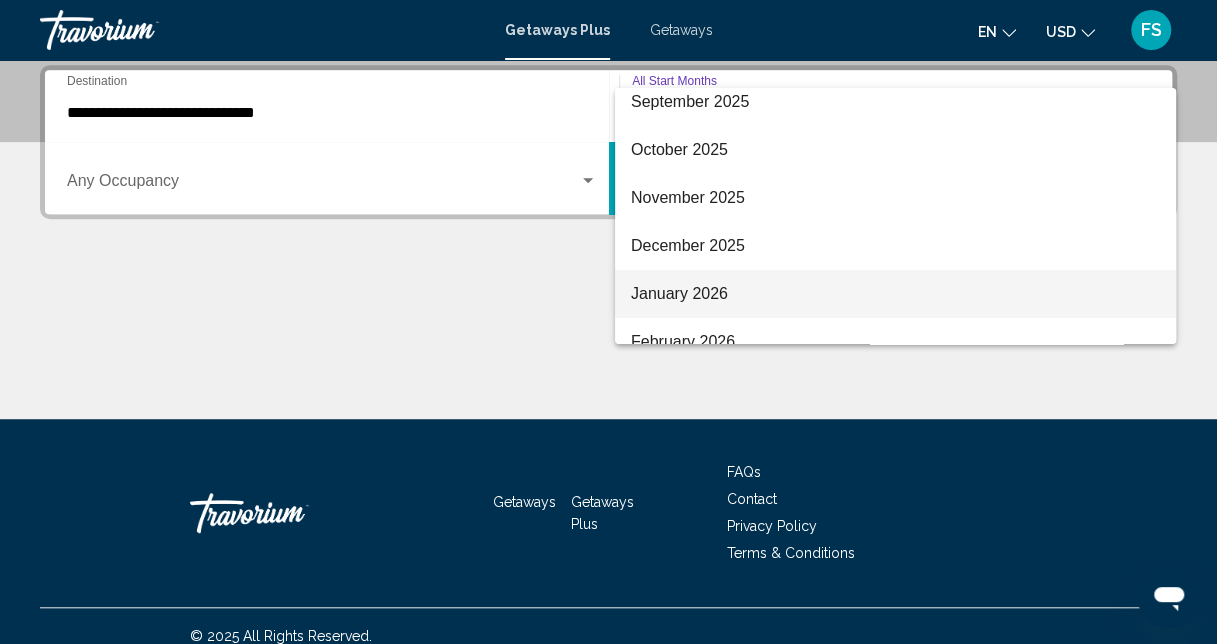 scroll, scrollTop: 300, scrollLeft: 0, axis: vertical 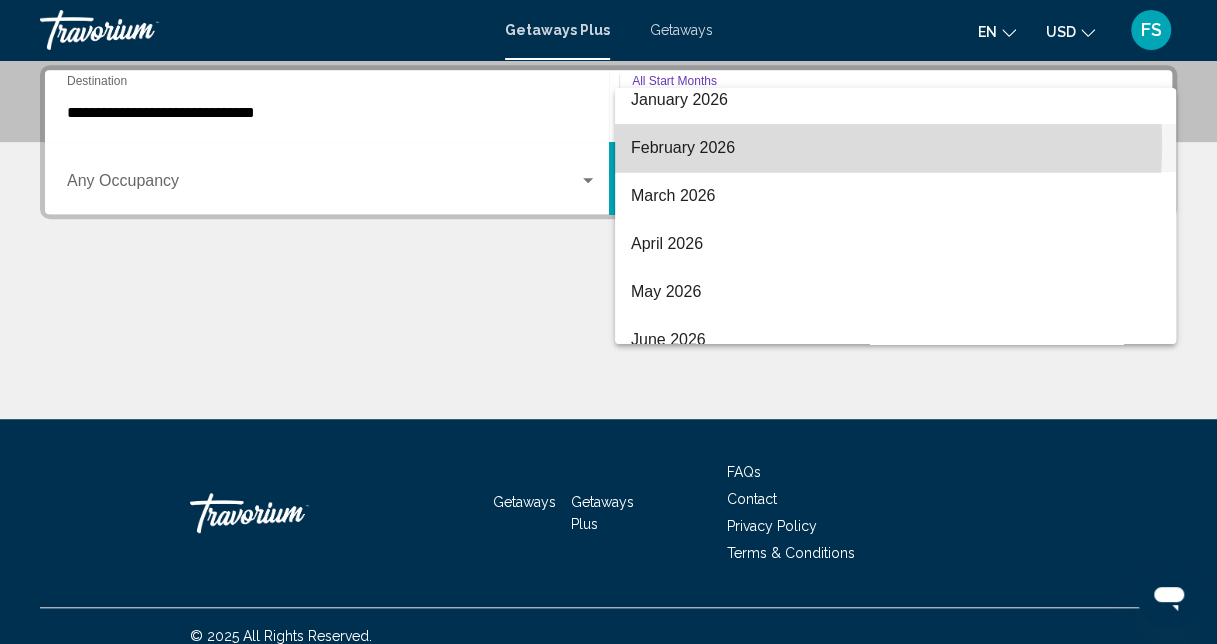 click on "February 2026" at bounding box center [895, 148] 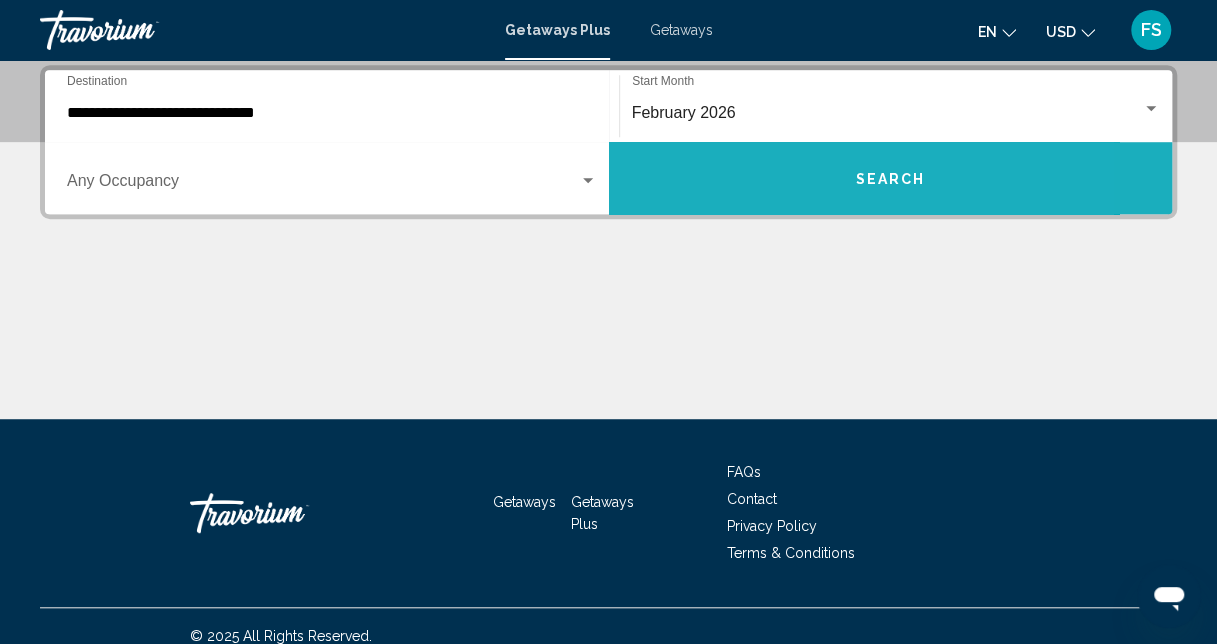 click on "Search" at bounding box center [891, 178] 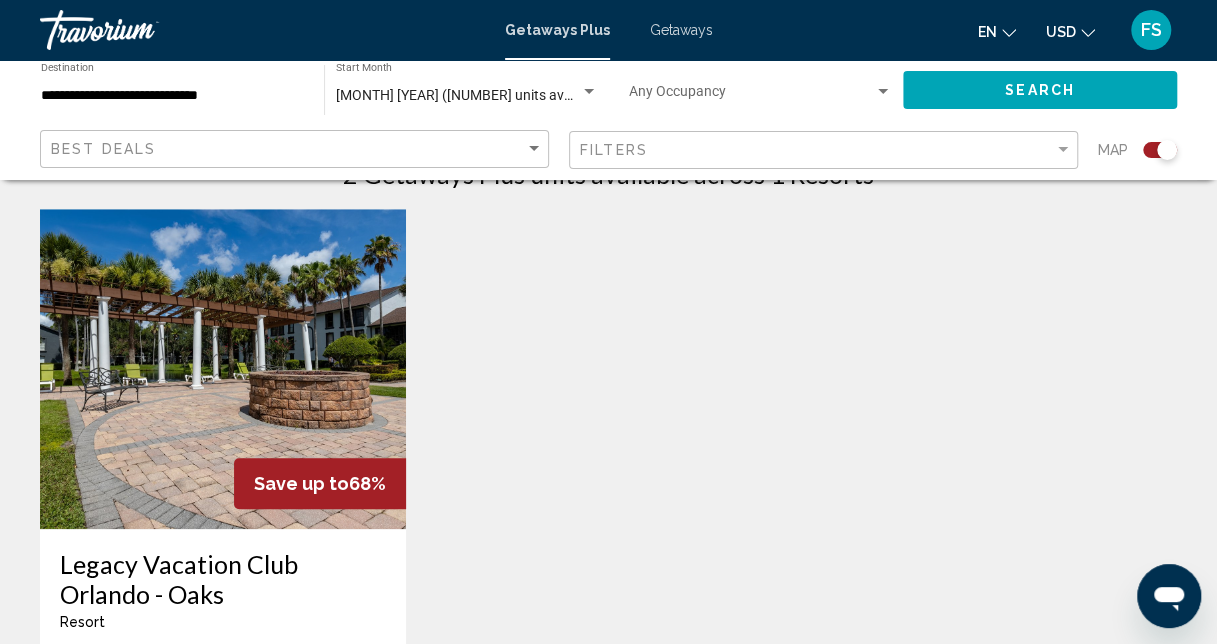 scroll, scrollTop: 981, scrollLeft: 0, axis: vertical 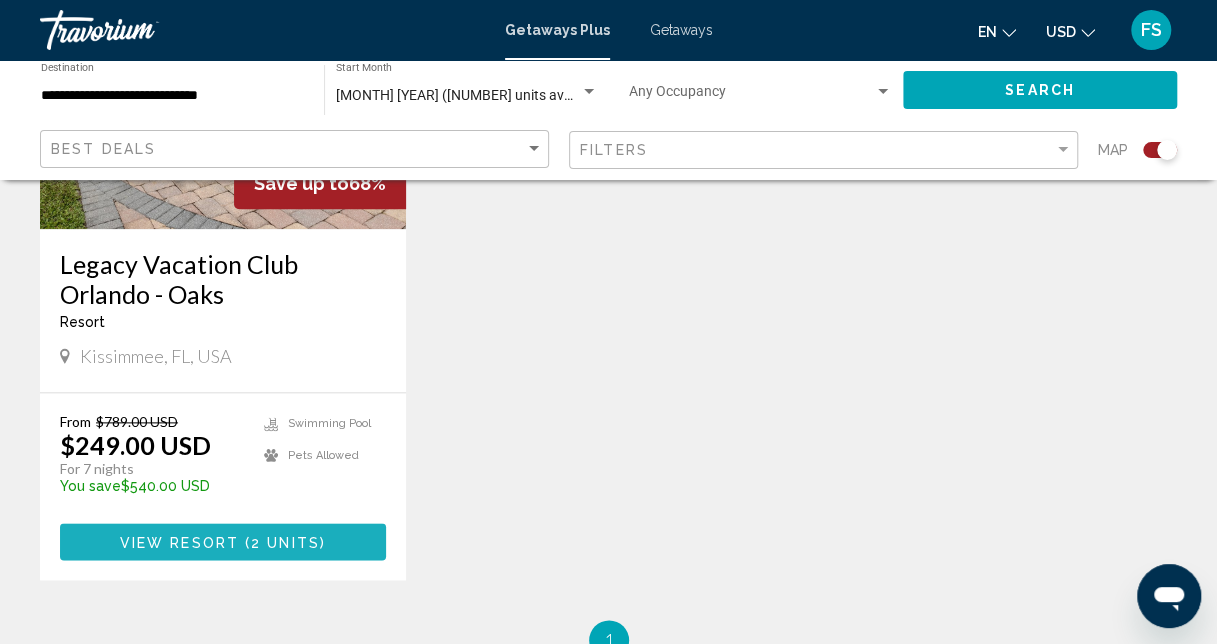 click on "View Resort" at bounding box center [179, 542] 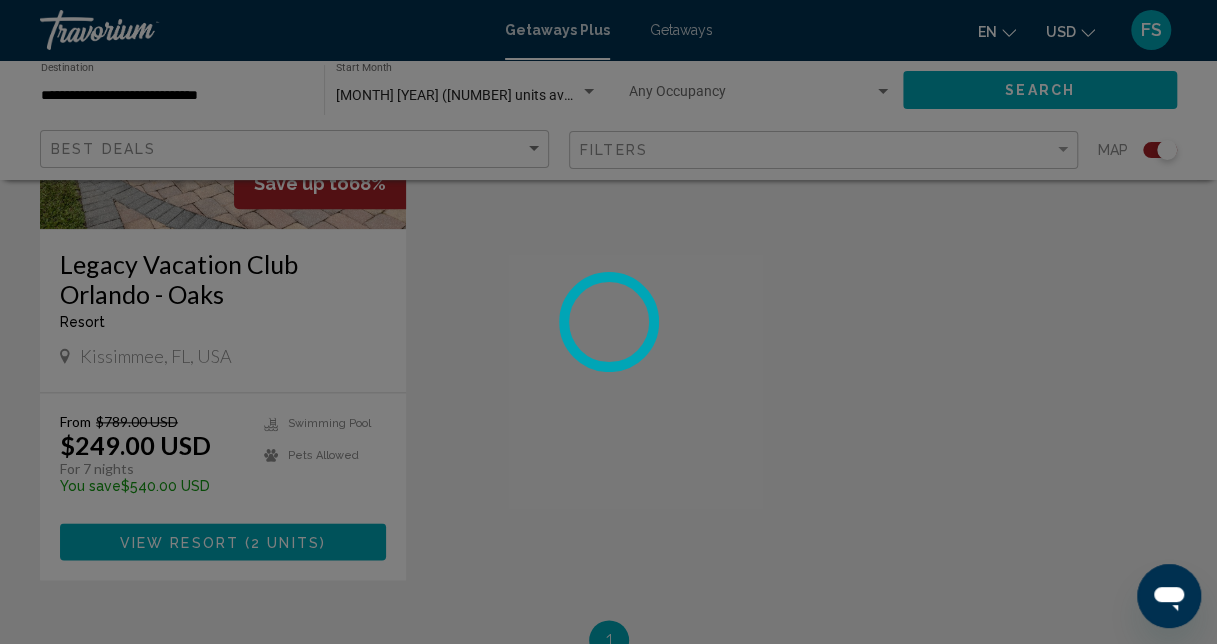 scroll, scrollTop: 213, scrollLeft: 0, axis: vertical 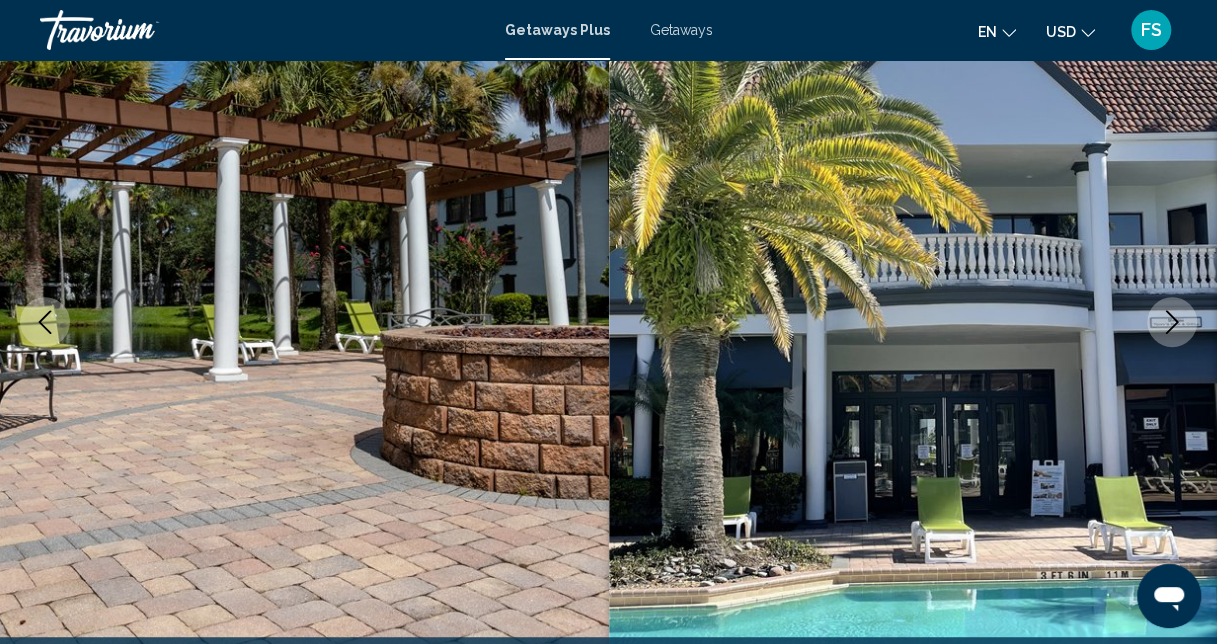 click 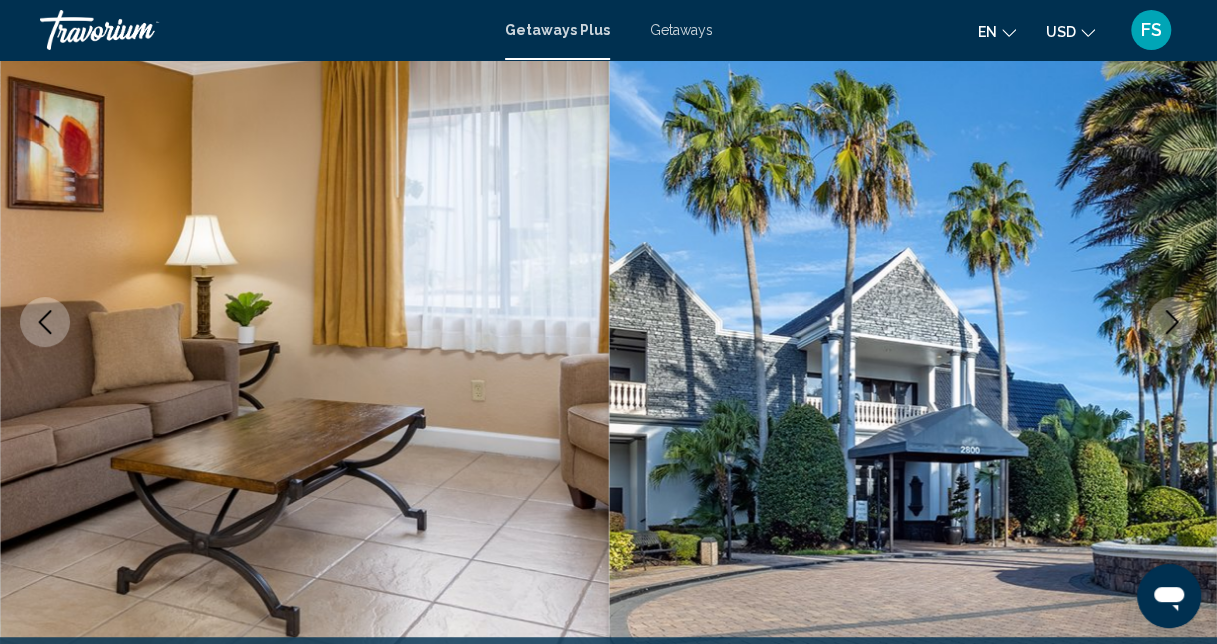 click 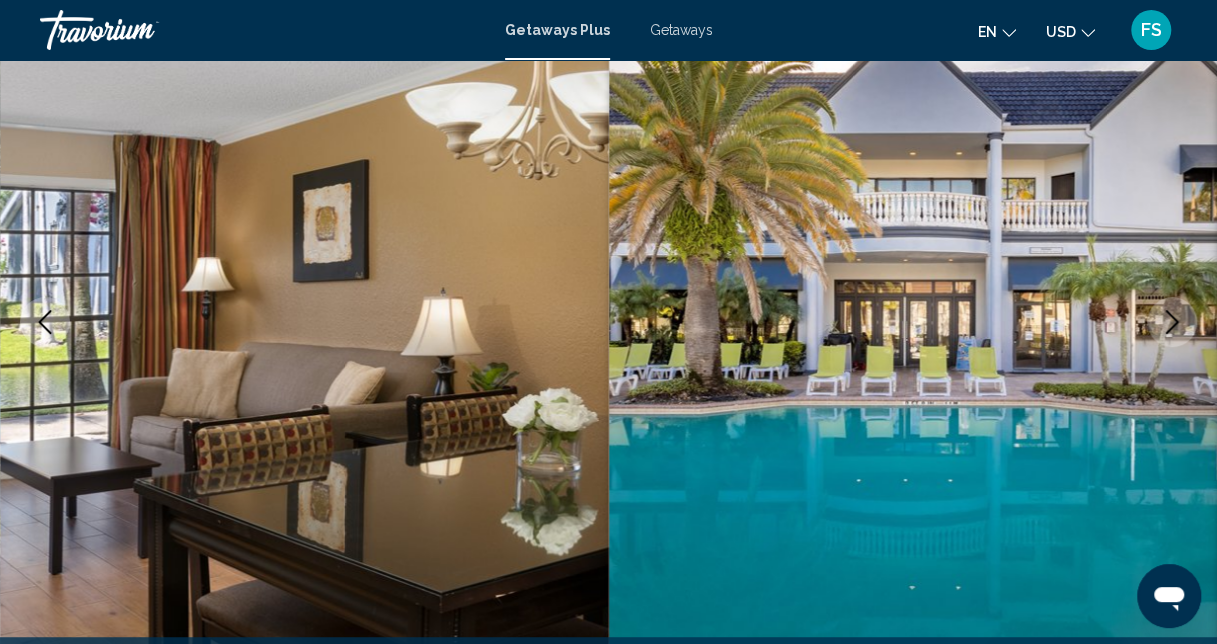 click 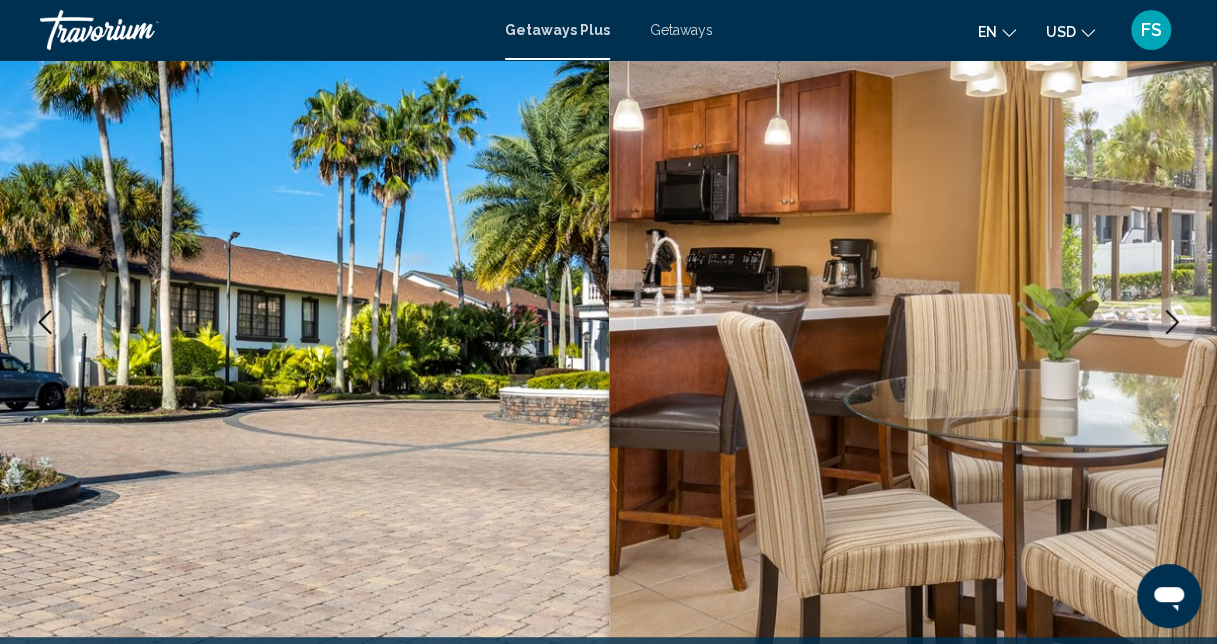click on "USD" 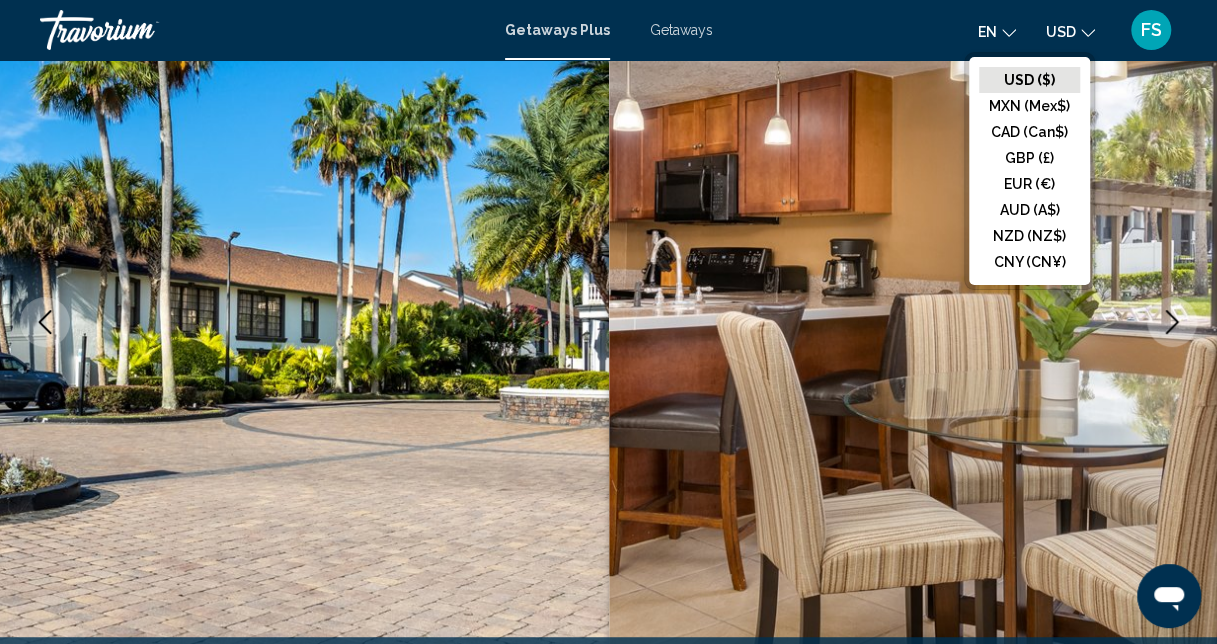 click on "USD ($)" 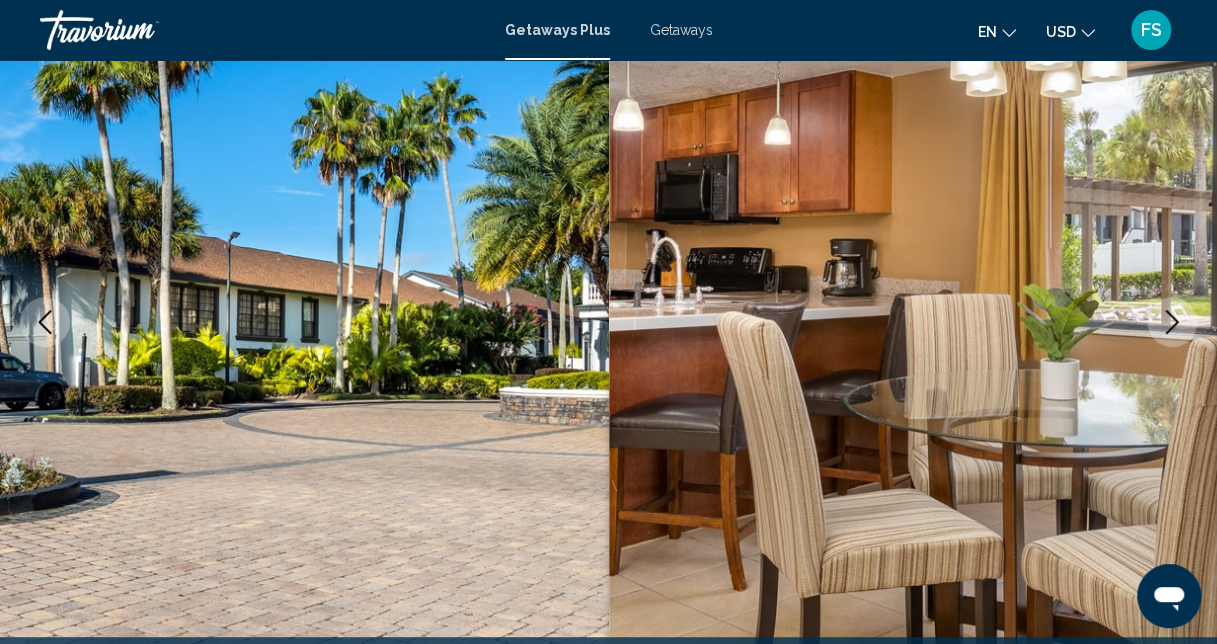 click 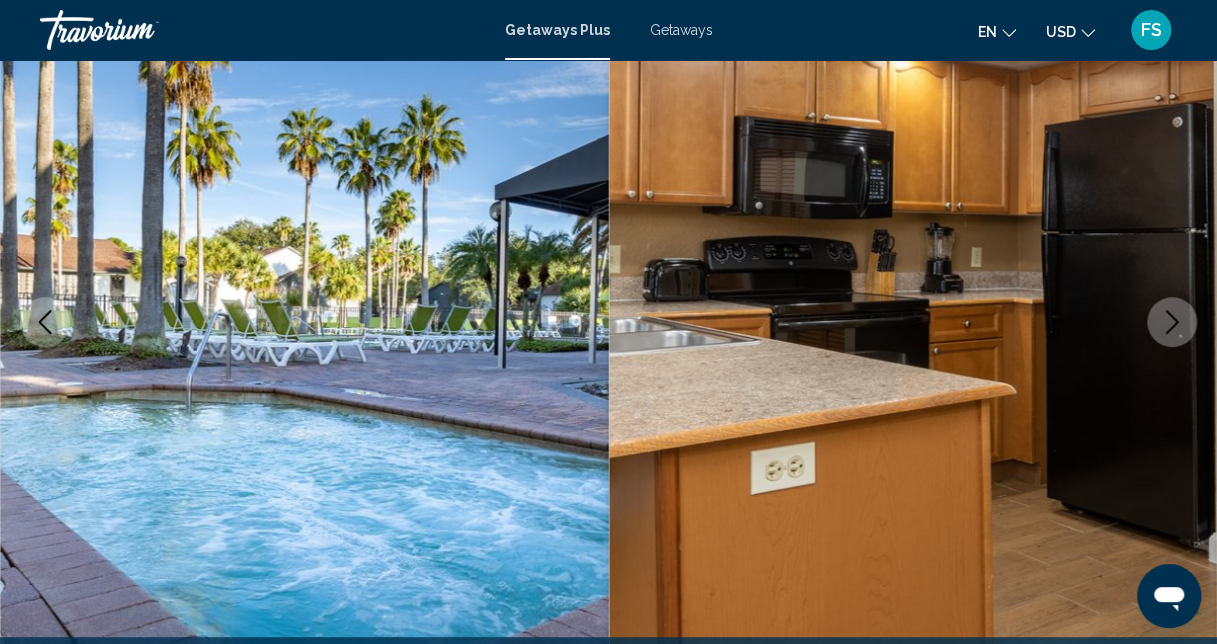 click 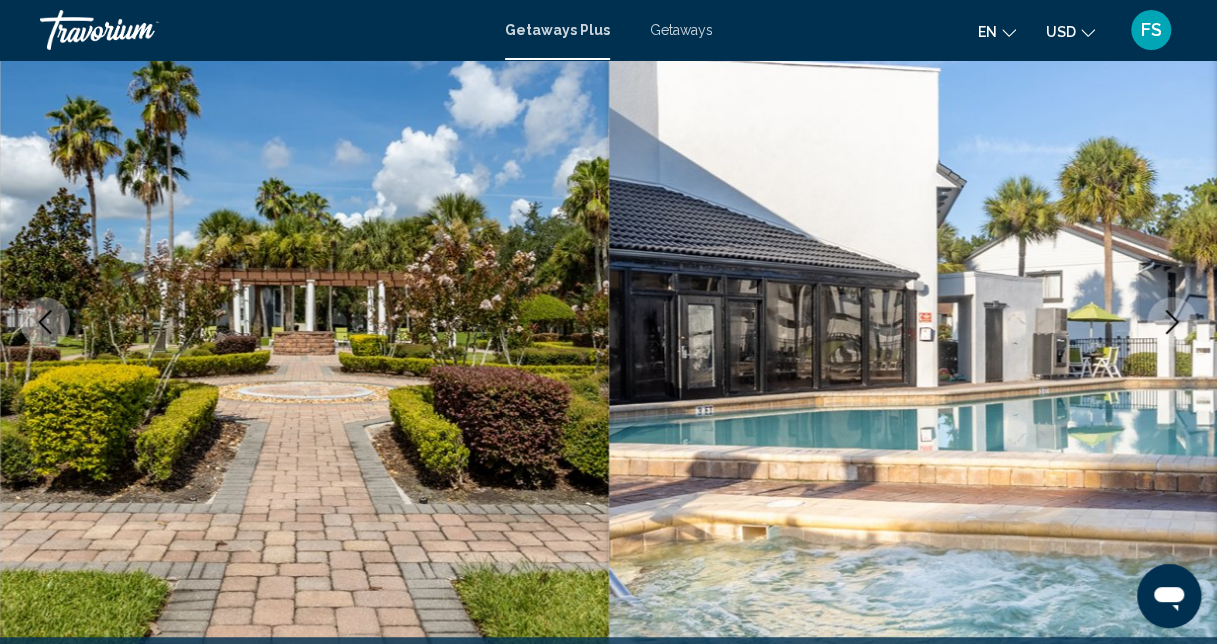 click 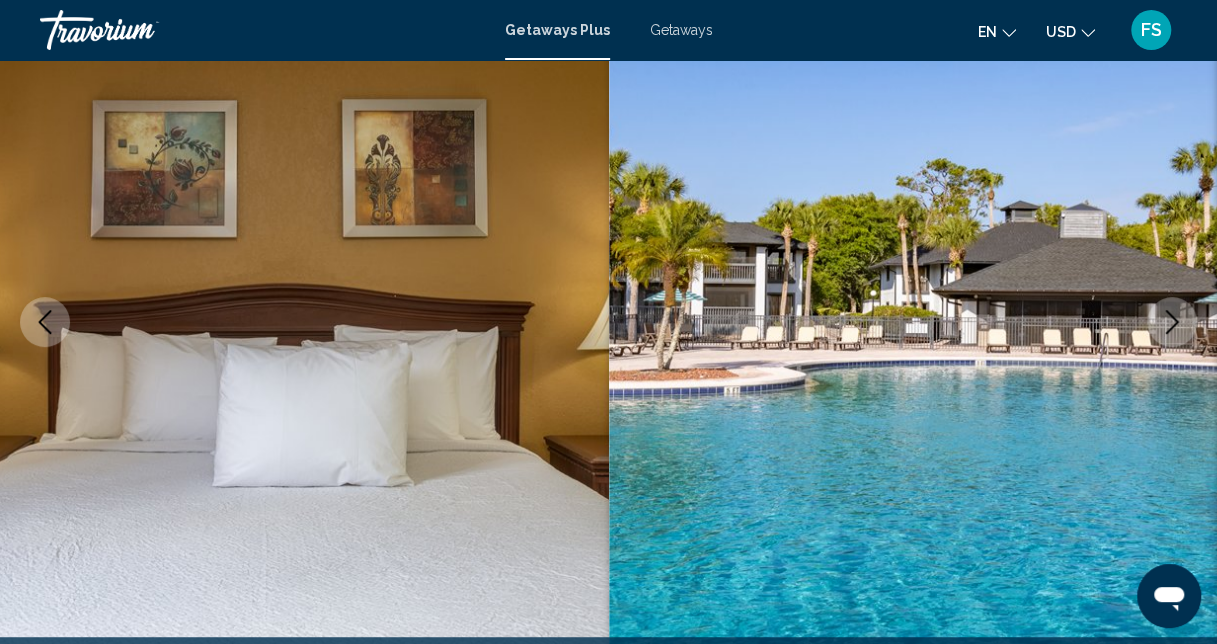click 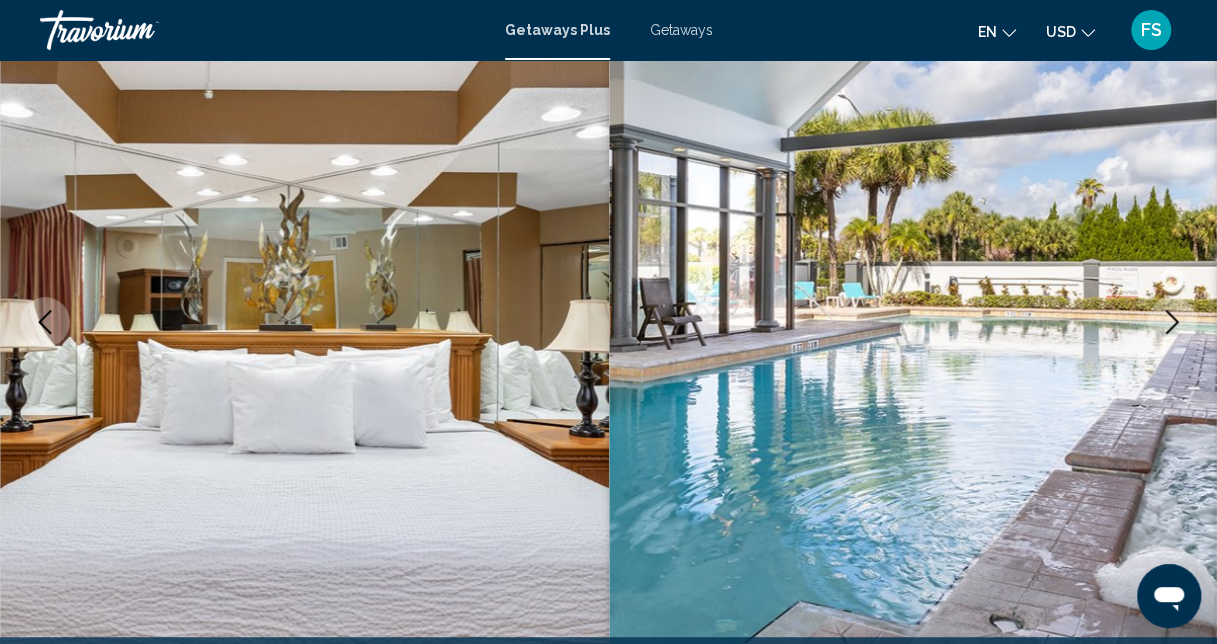 click 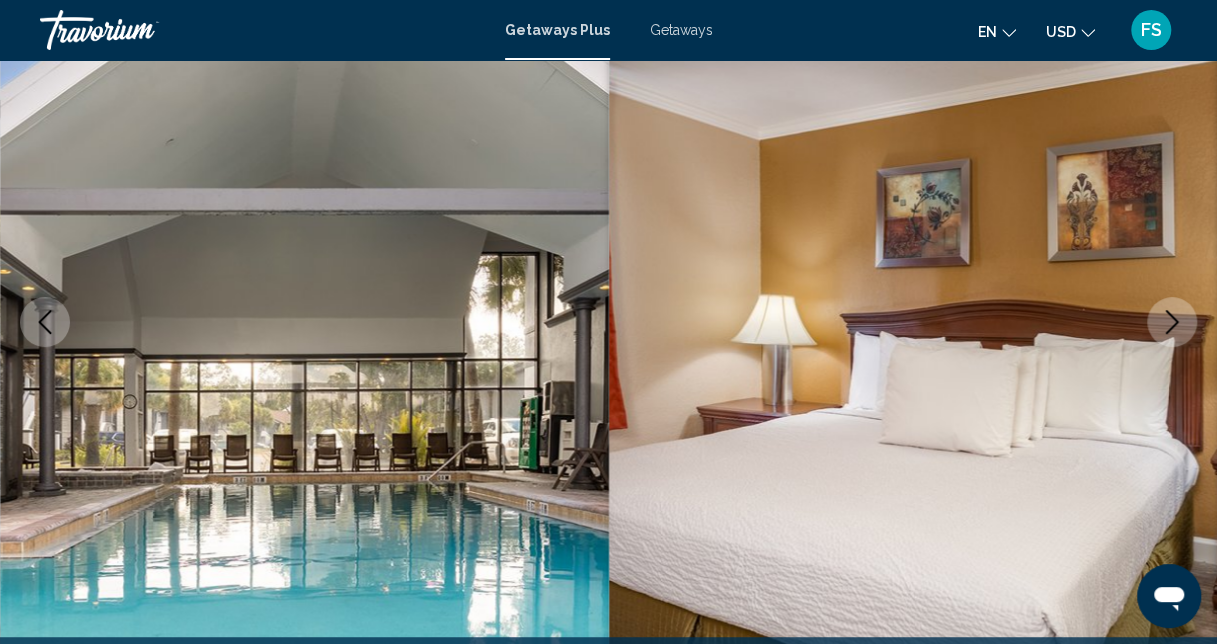 click 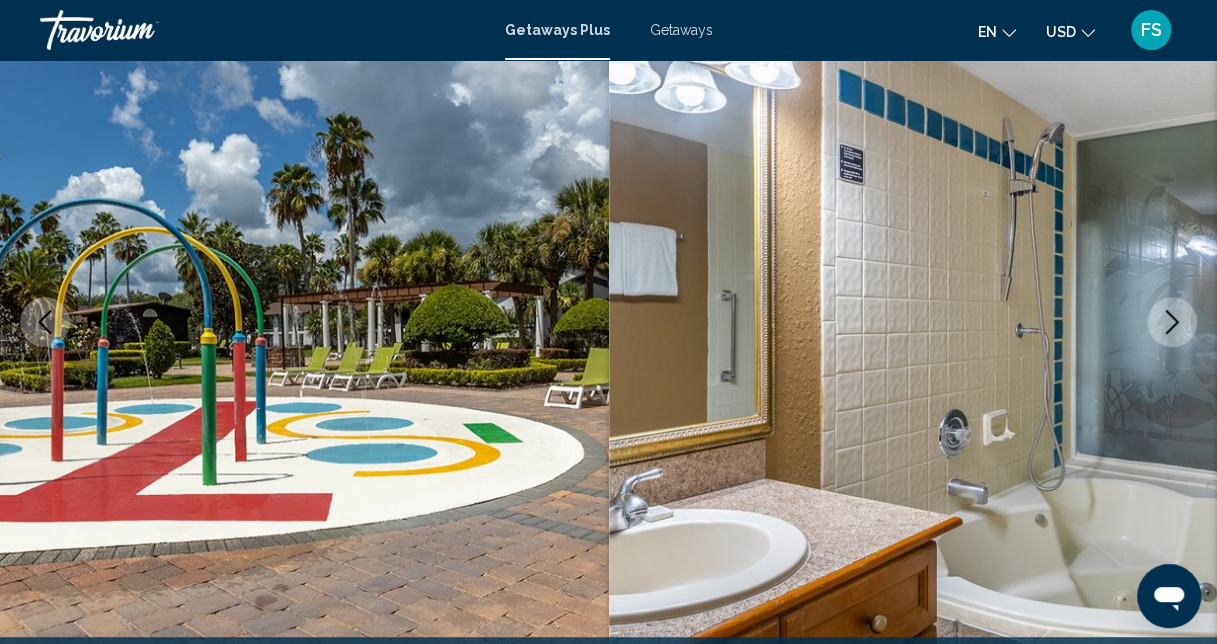 click 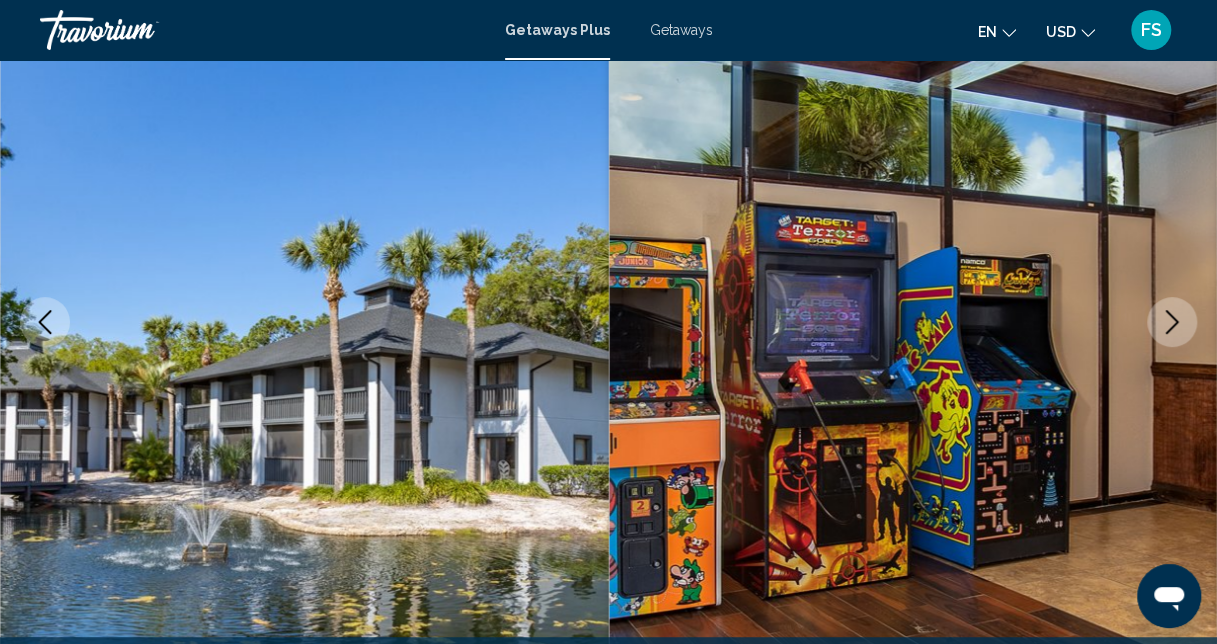 click 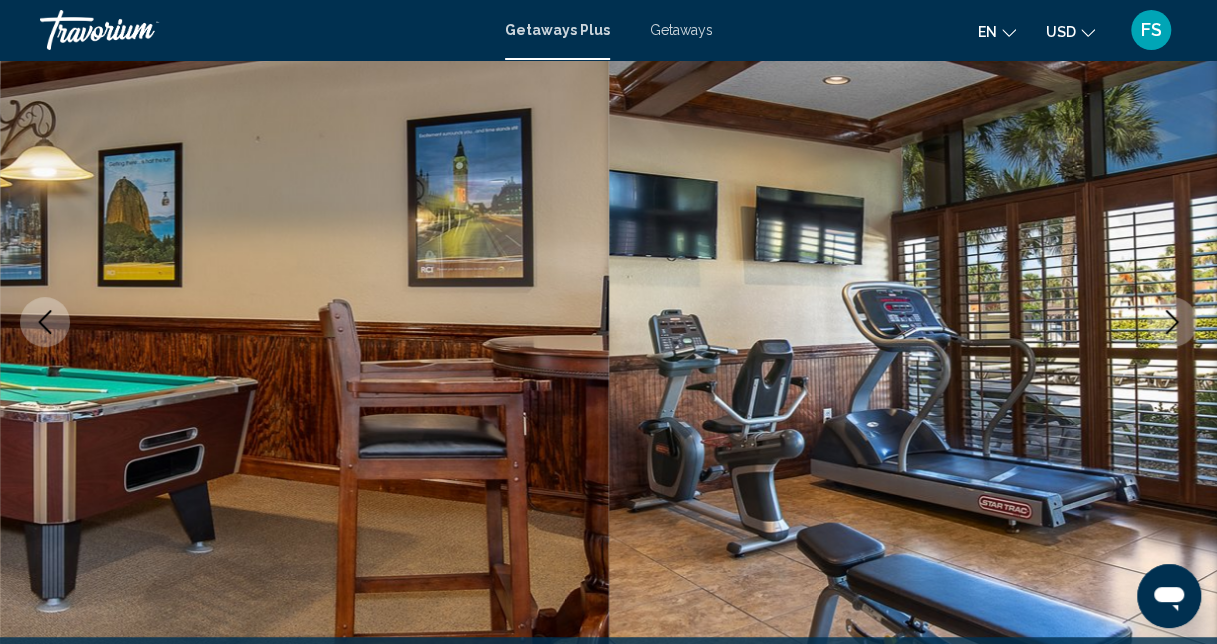 click 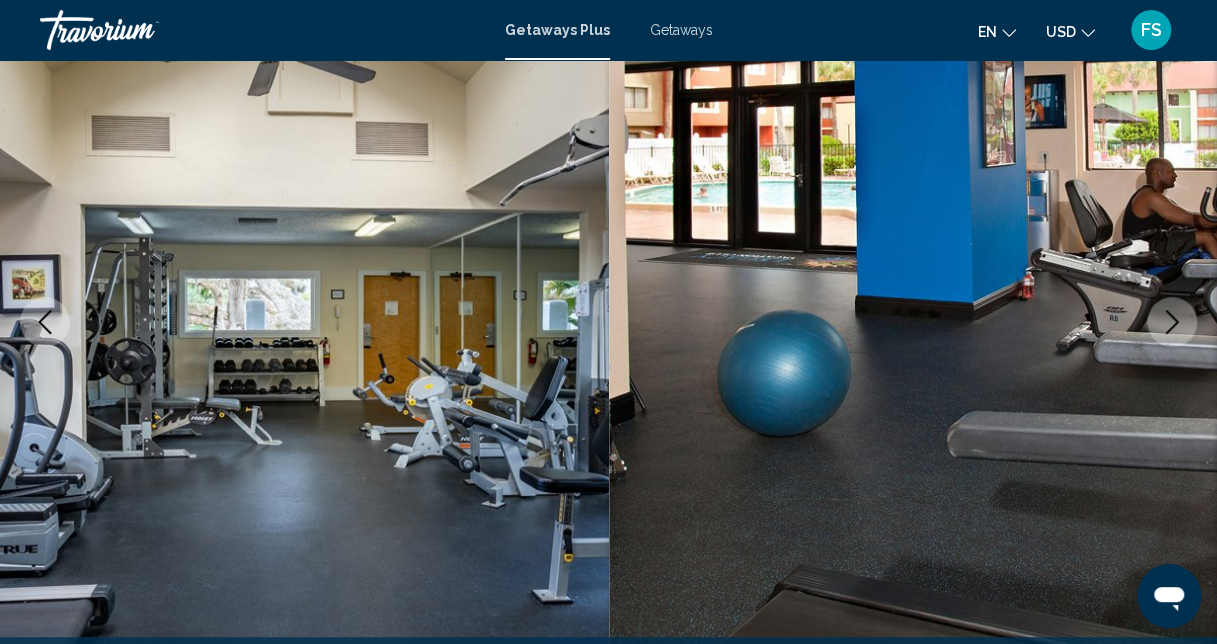 click 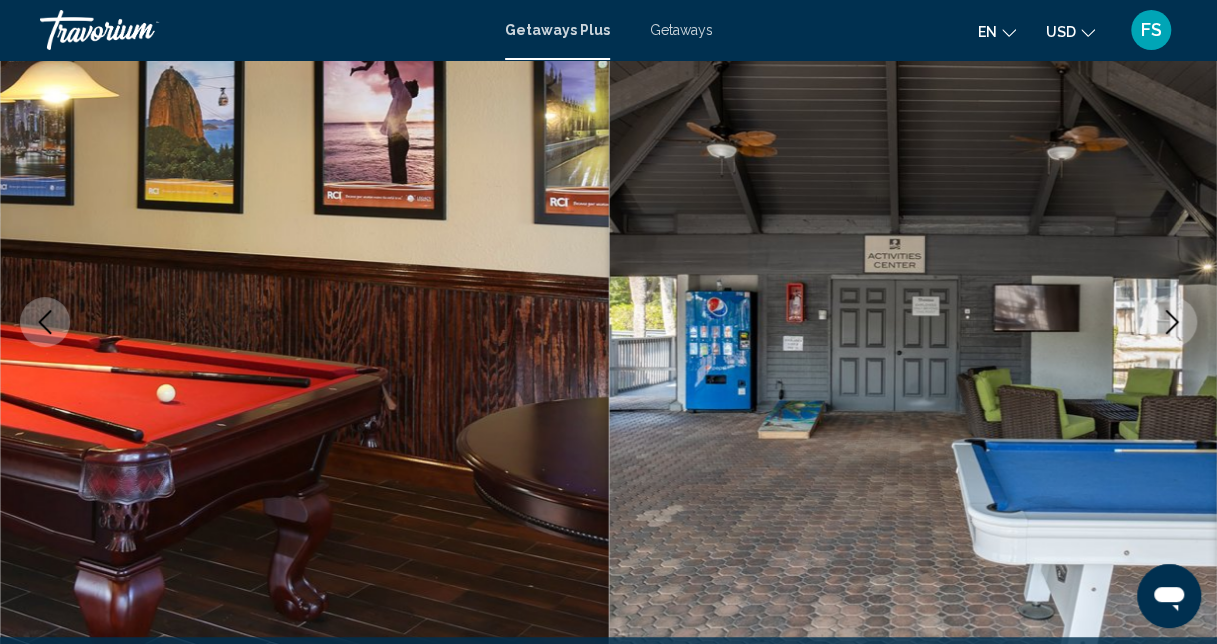 click 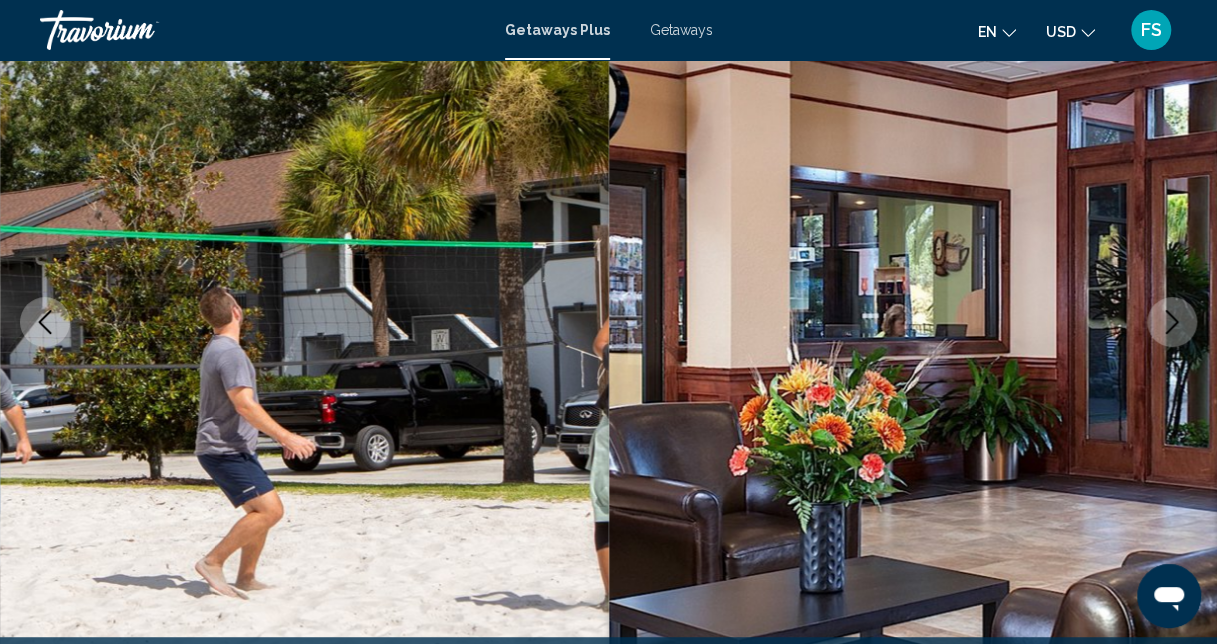 click 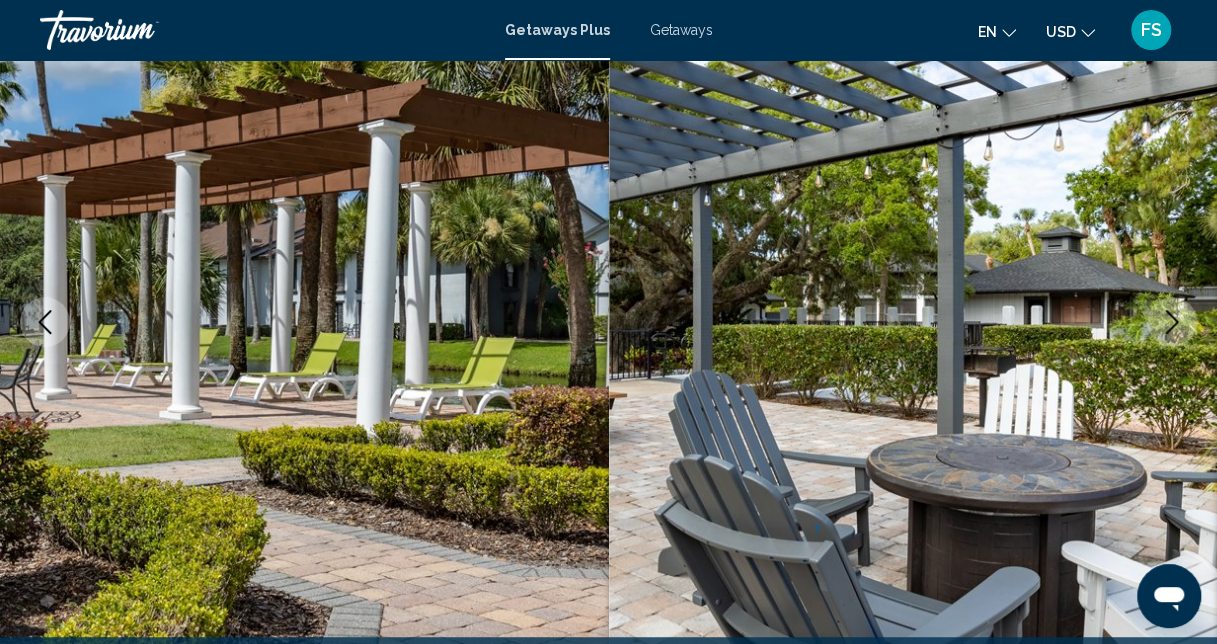click 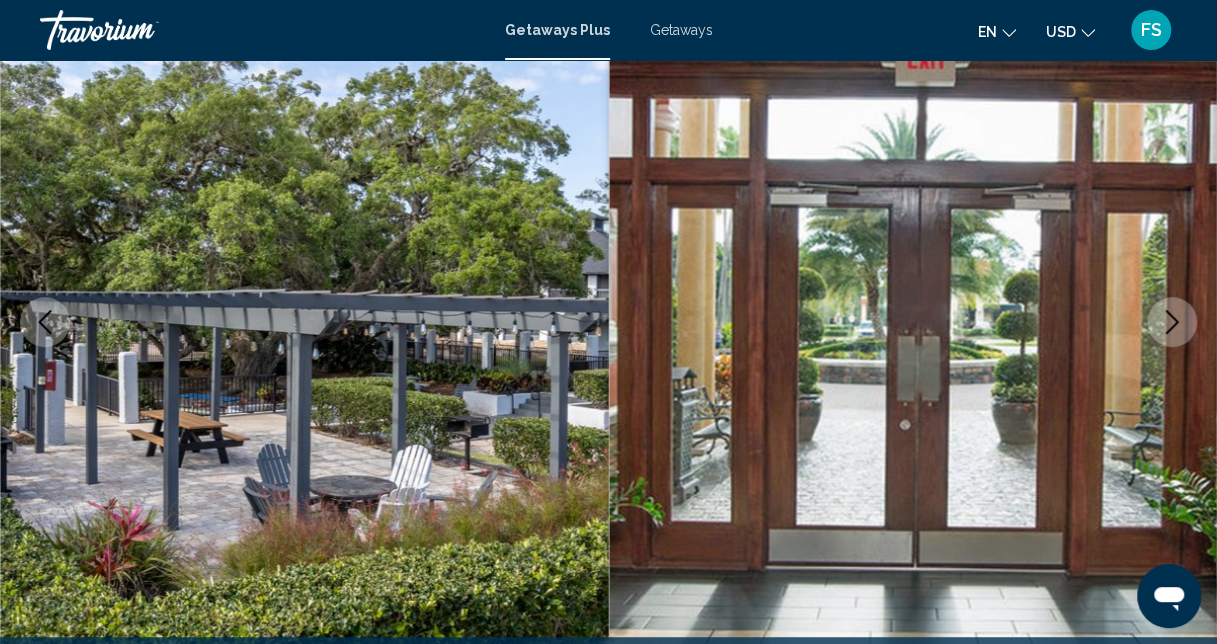 click at bounding box center (304, 322) 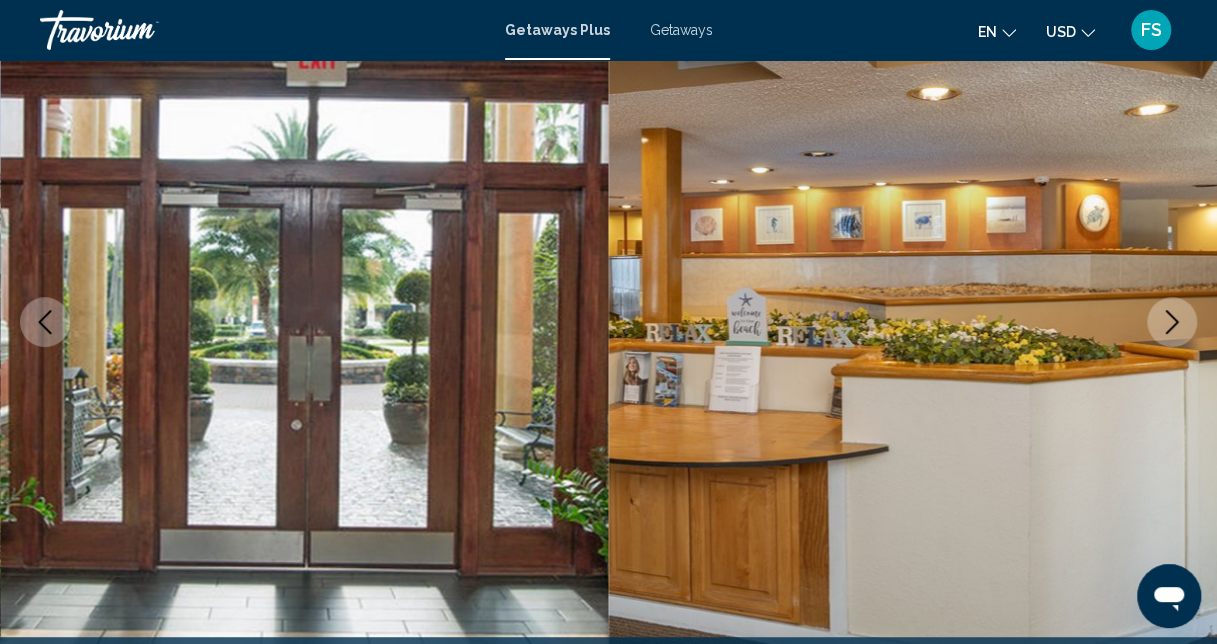 click at bounding box center (1172, 322) 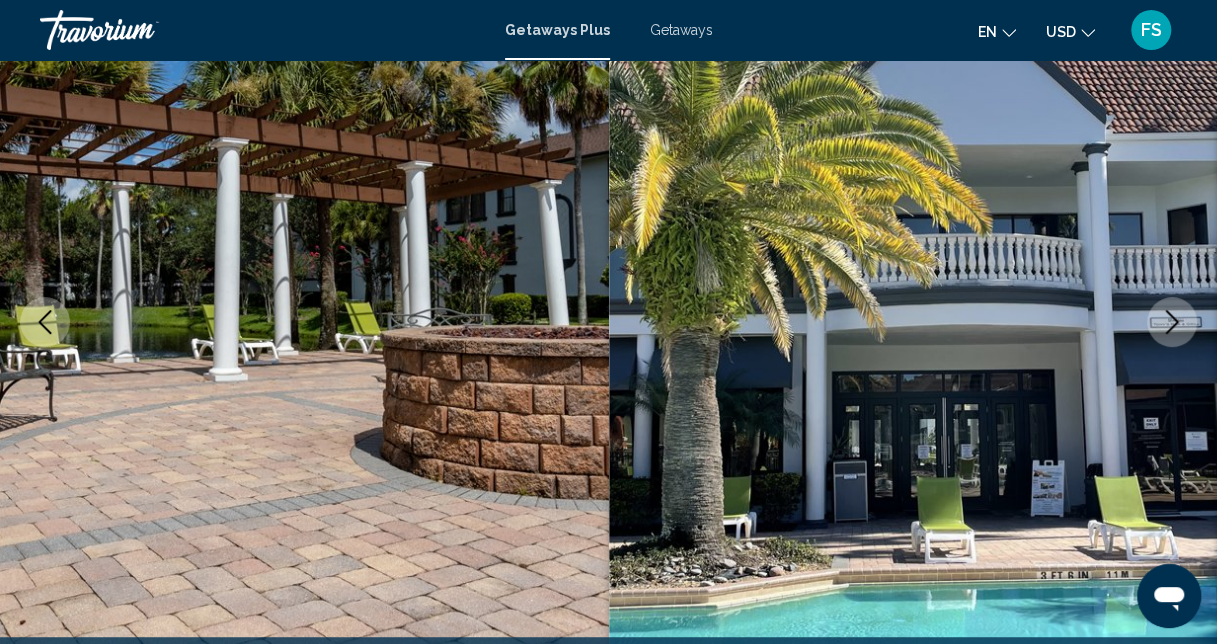 click at bounding box center [1172, 322] 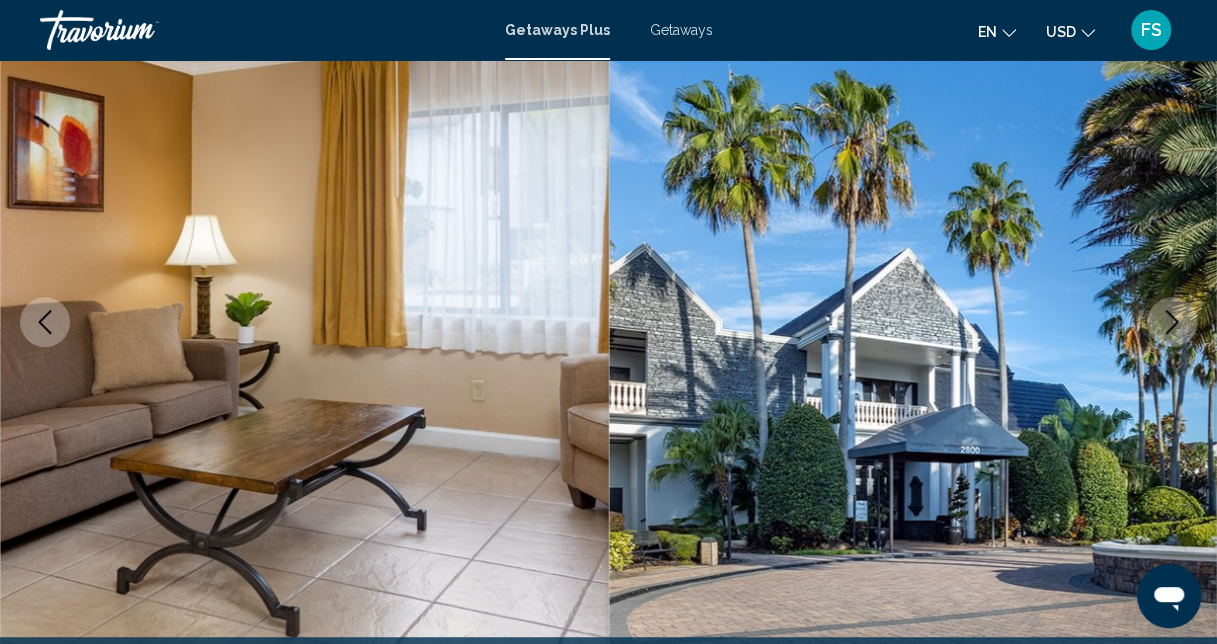 click at bounding box center [1172, 322] 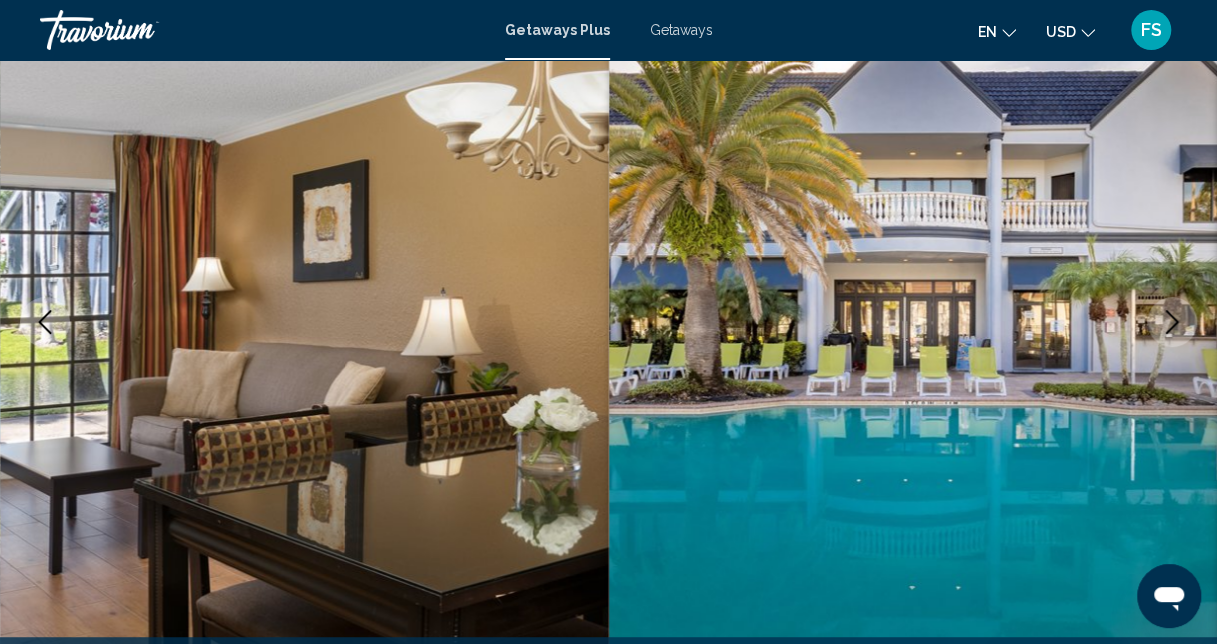 click at bounding box center (1172, 322) 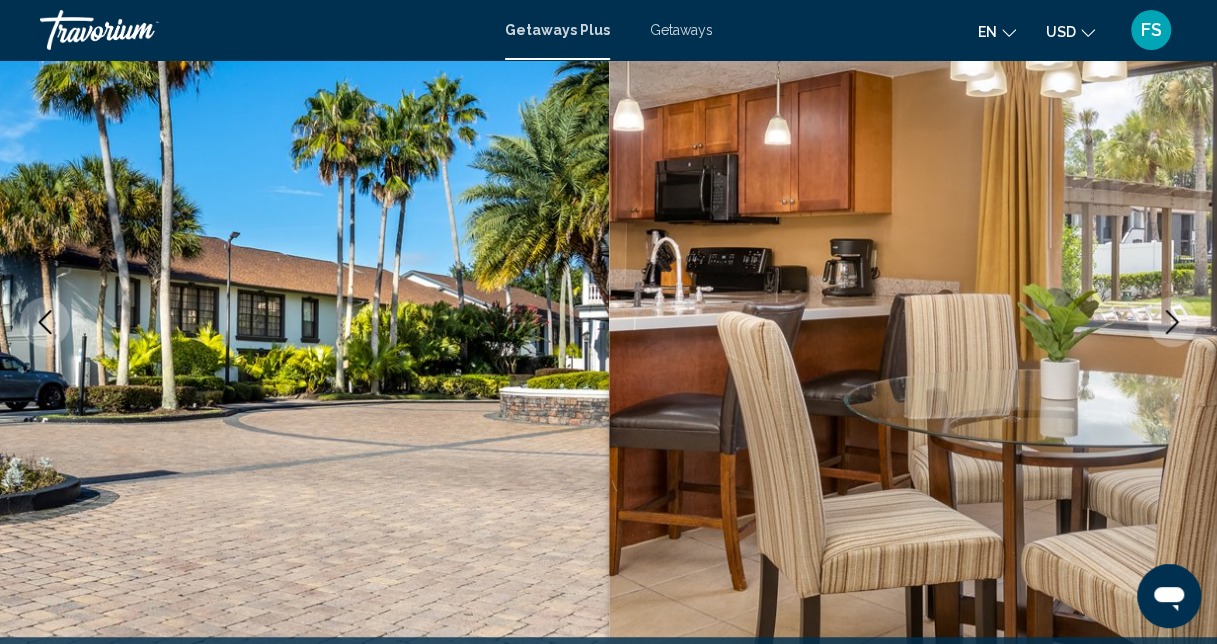 click at bounding box center (1172, 322) 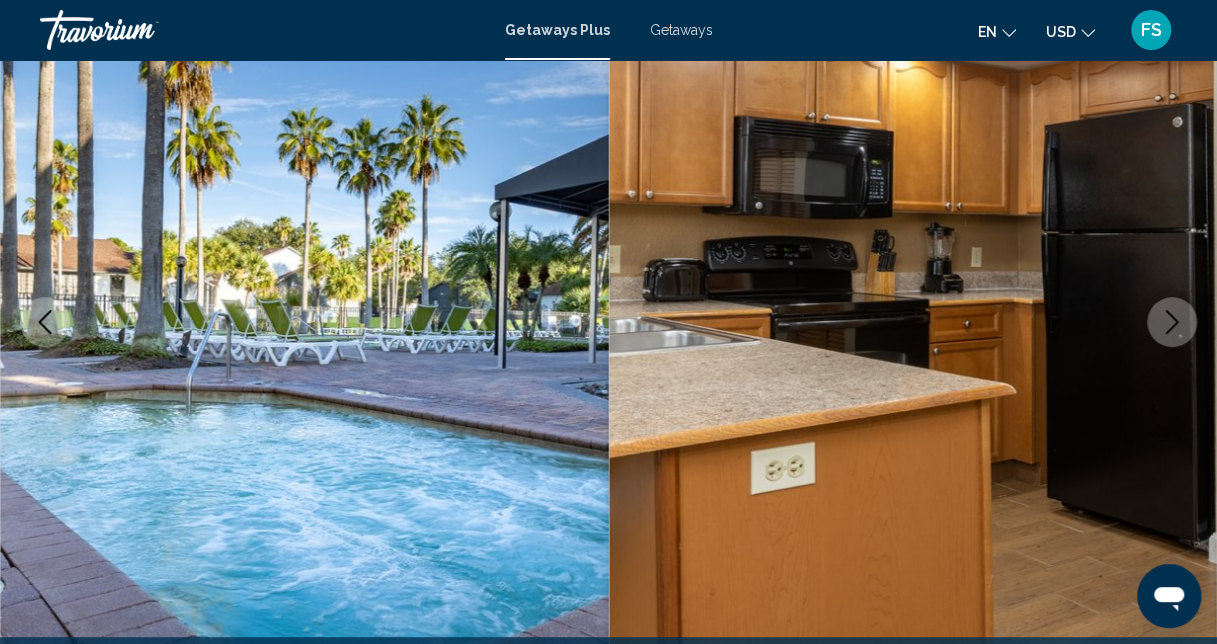 click at bounding box center [1172, 322] 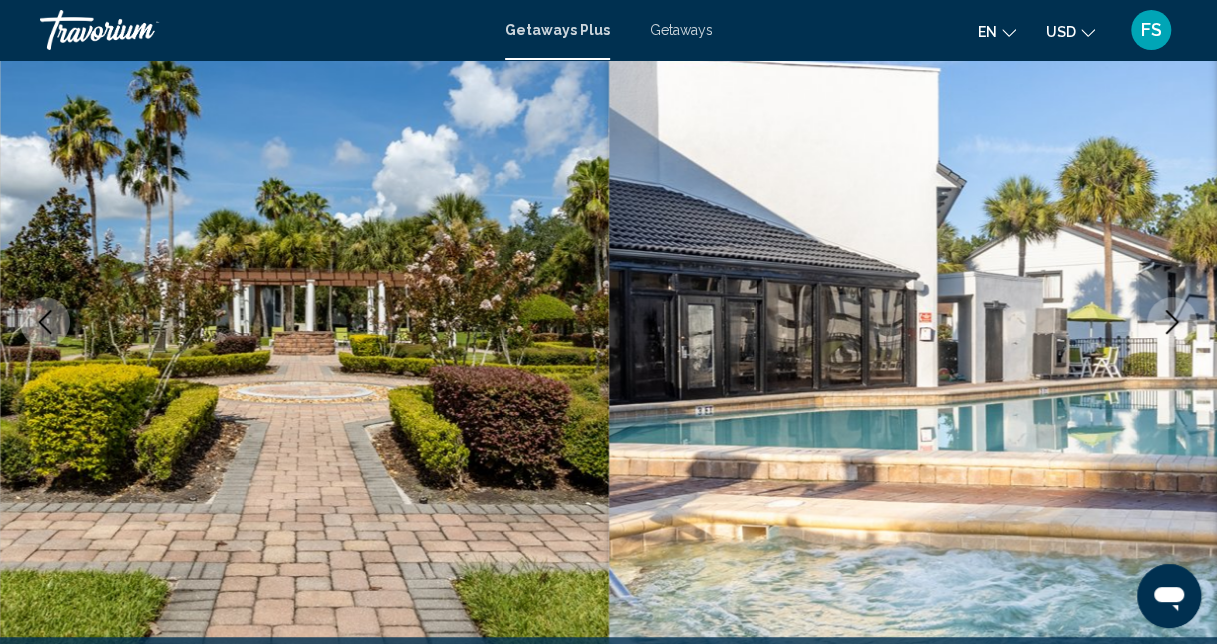 click at bounding box center (1172, 322) 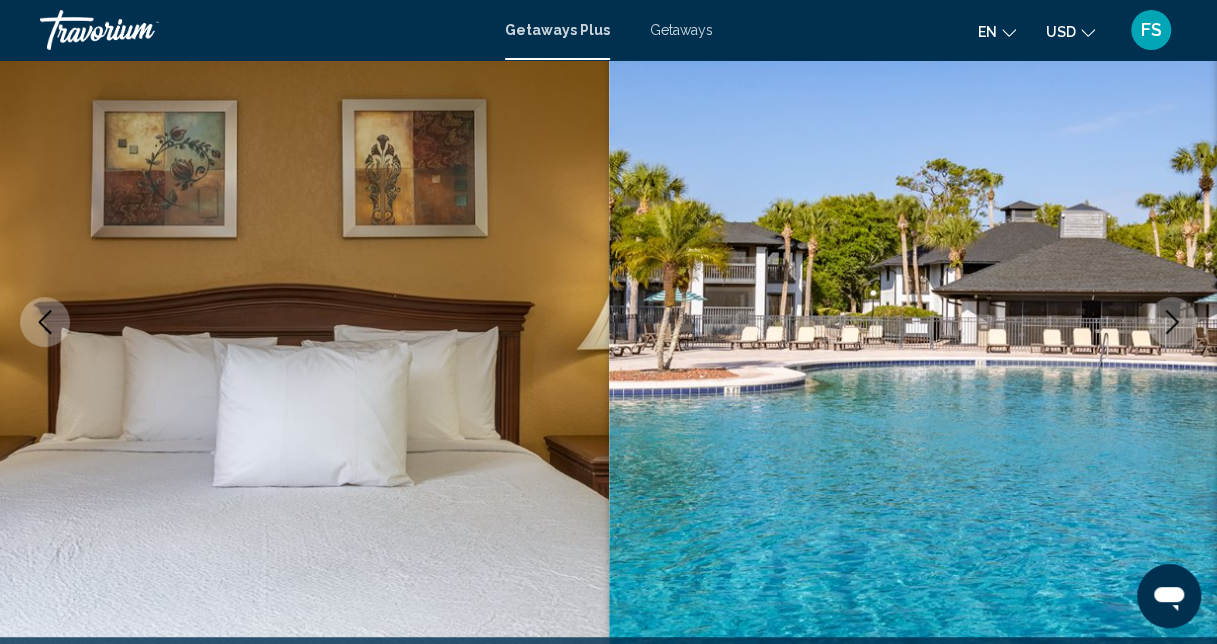 click at bounding box center (1172, 322) 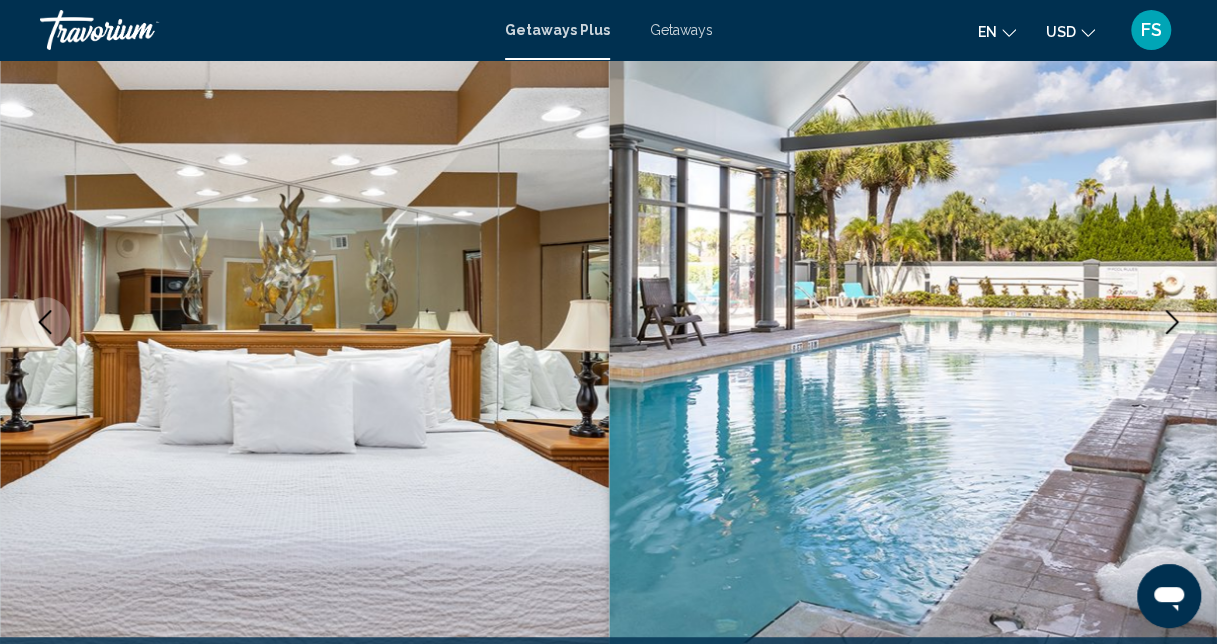 click 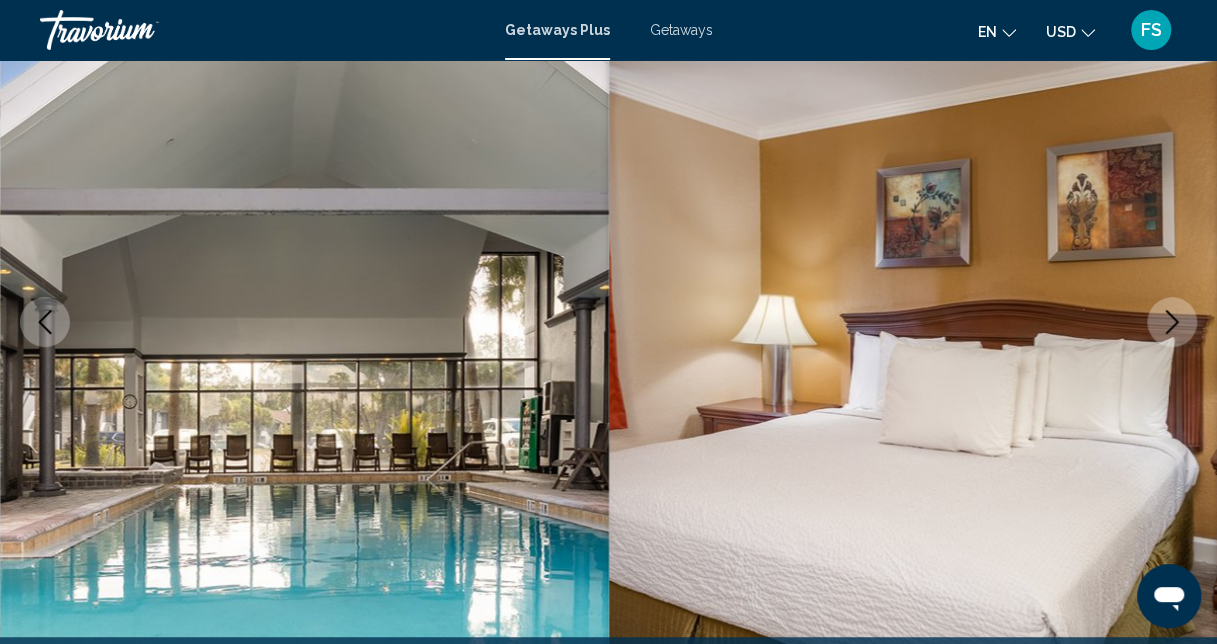 click 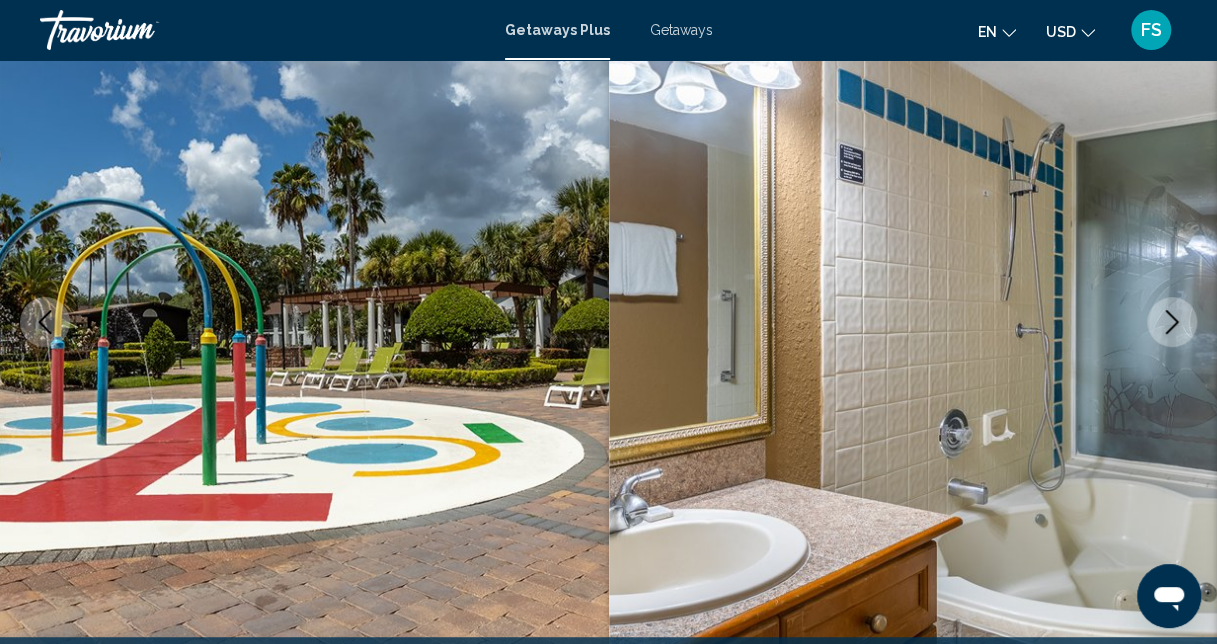 click 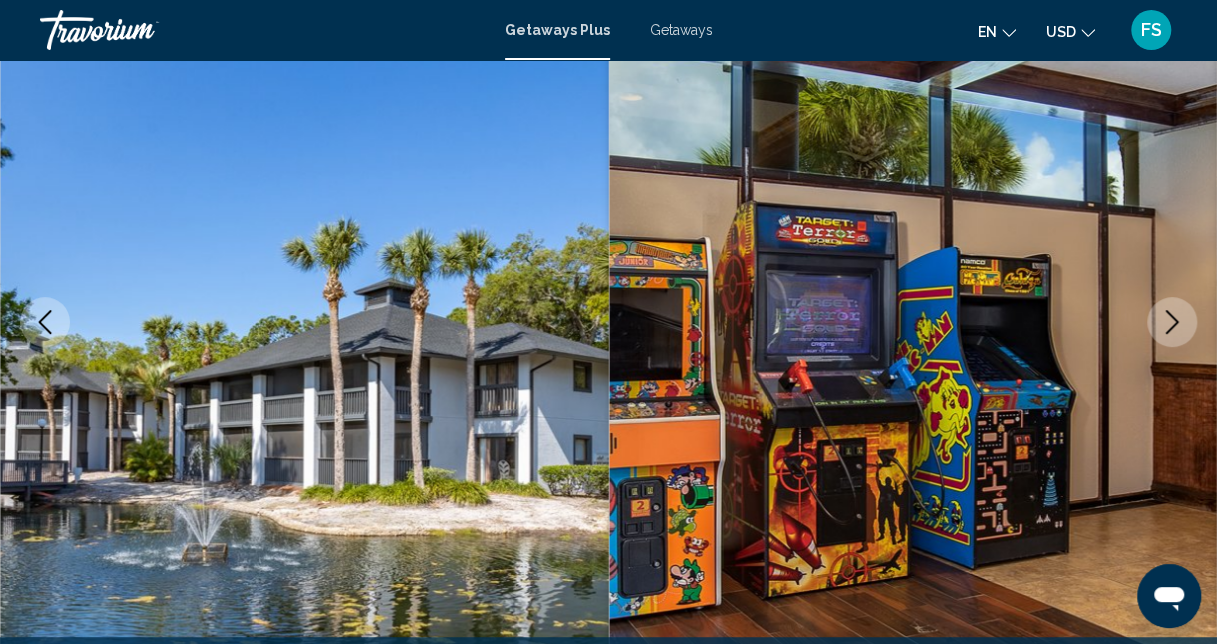 click 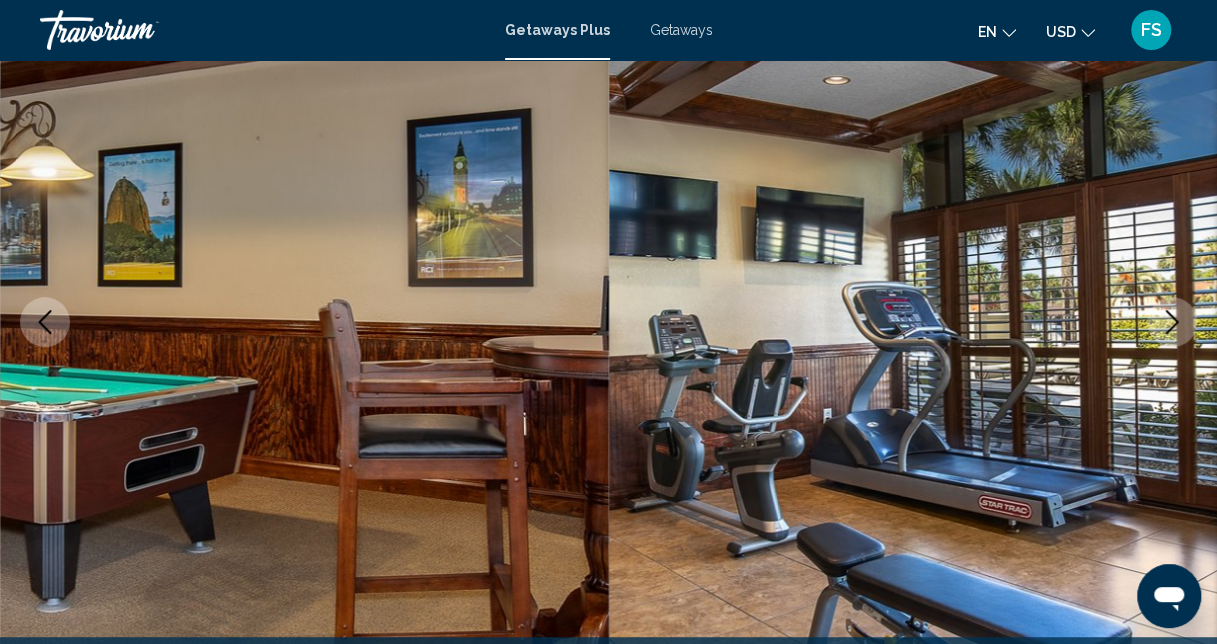 click 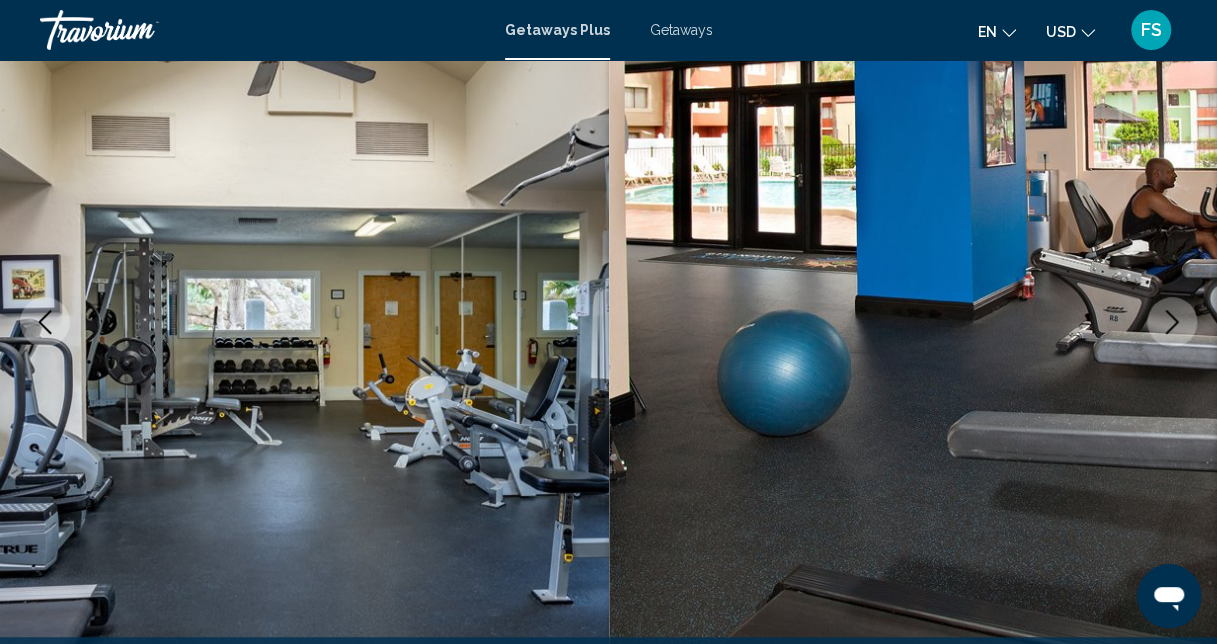 click 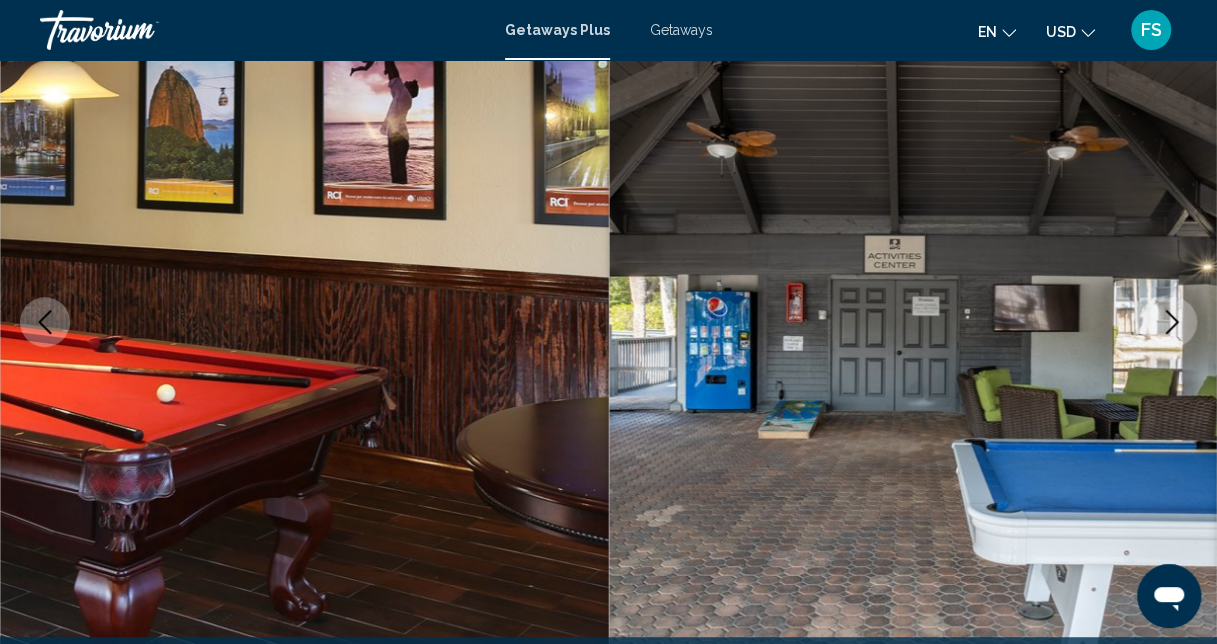 click 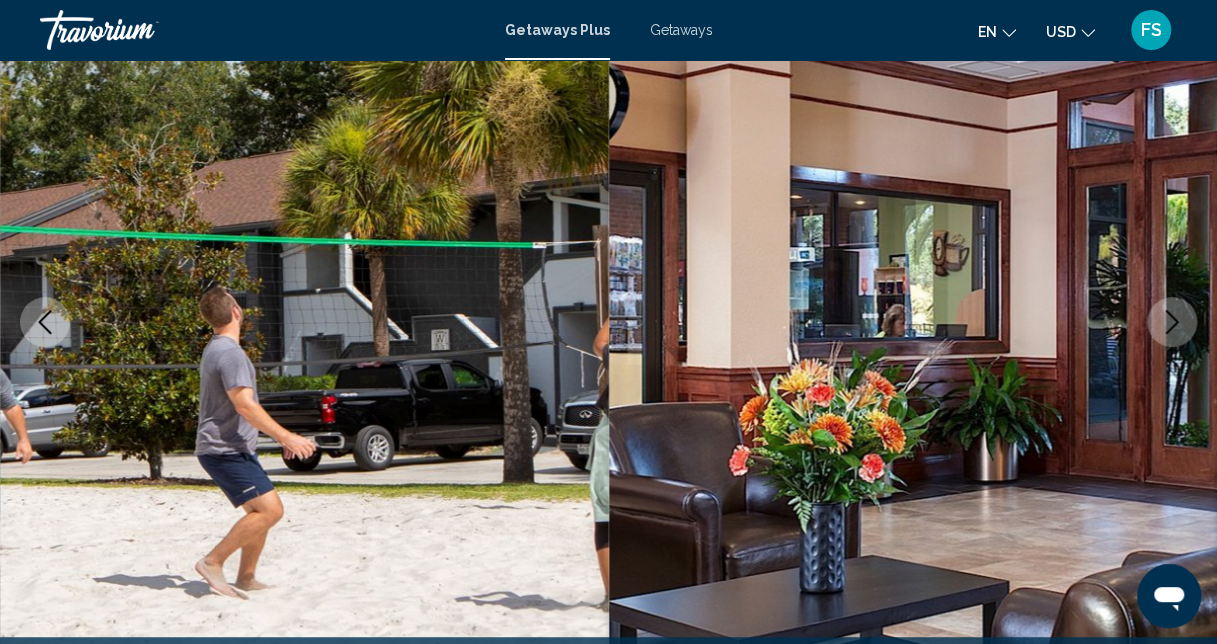 click 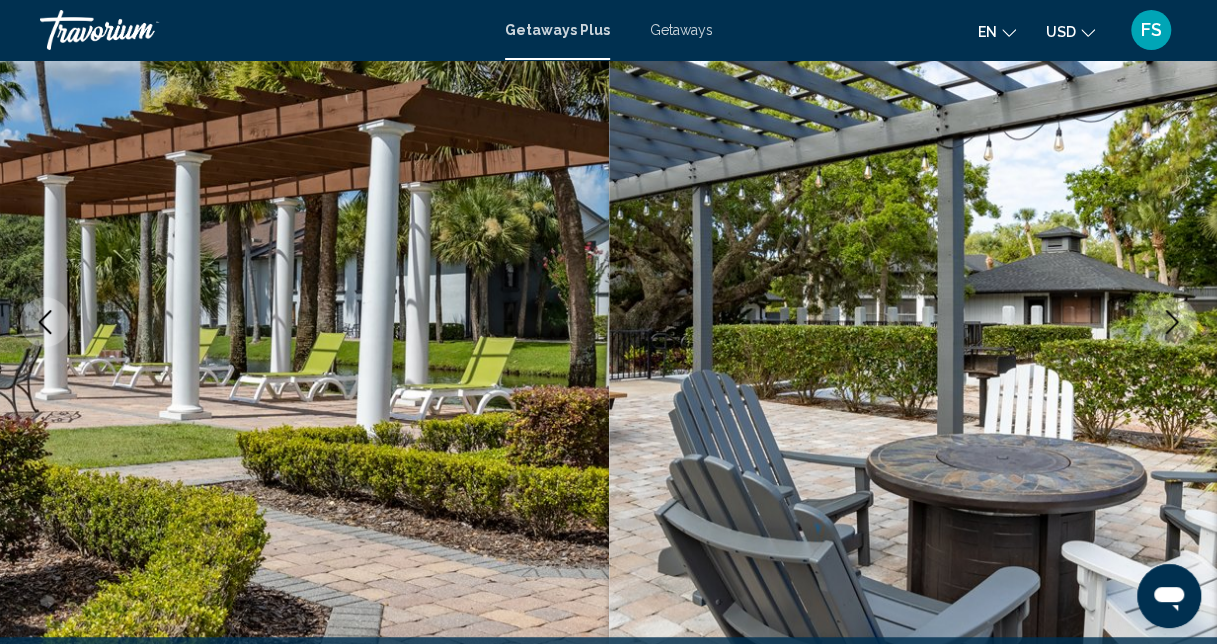 click on "Getaways" at bounding box center (681, 30) 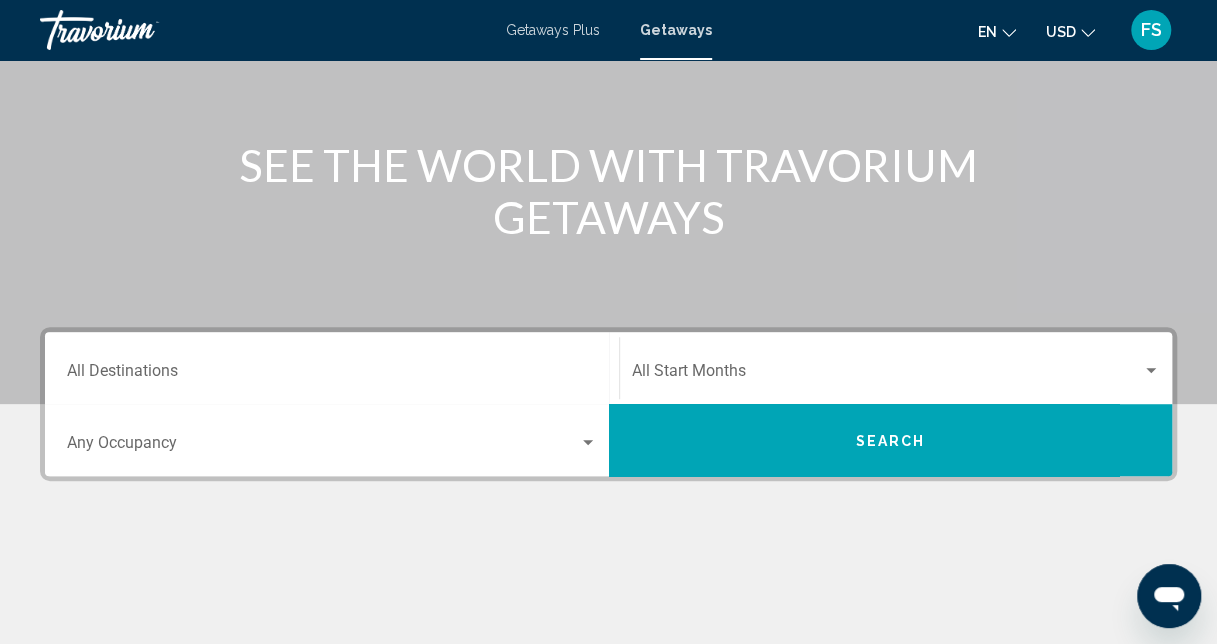 scroll, scrollTop: 300, scrollLeft: 0, axis: vertical 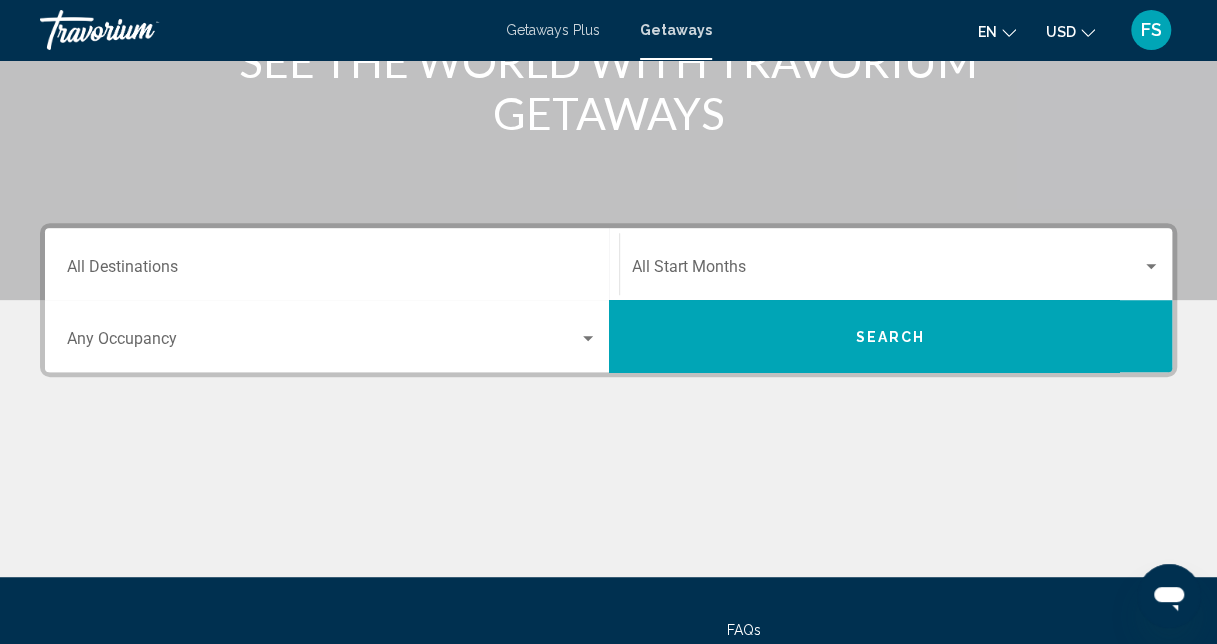 click on "Destination All Destinations" at bounding box center [332, 264] 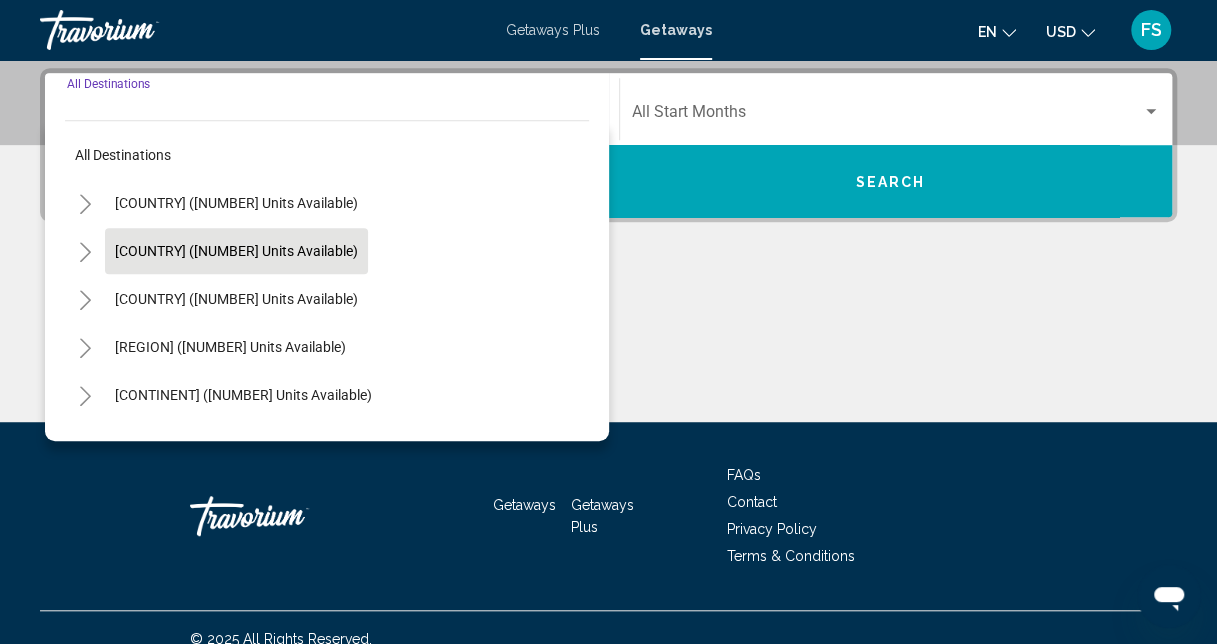 scroll, scrollTop: 458, scrollLeft: 0, axis: vertical 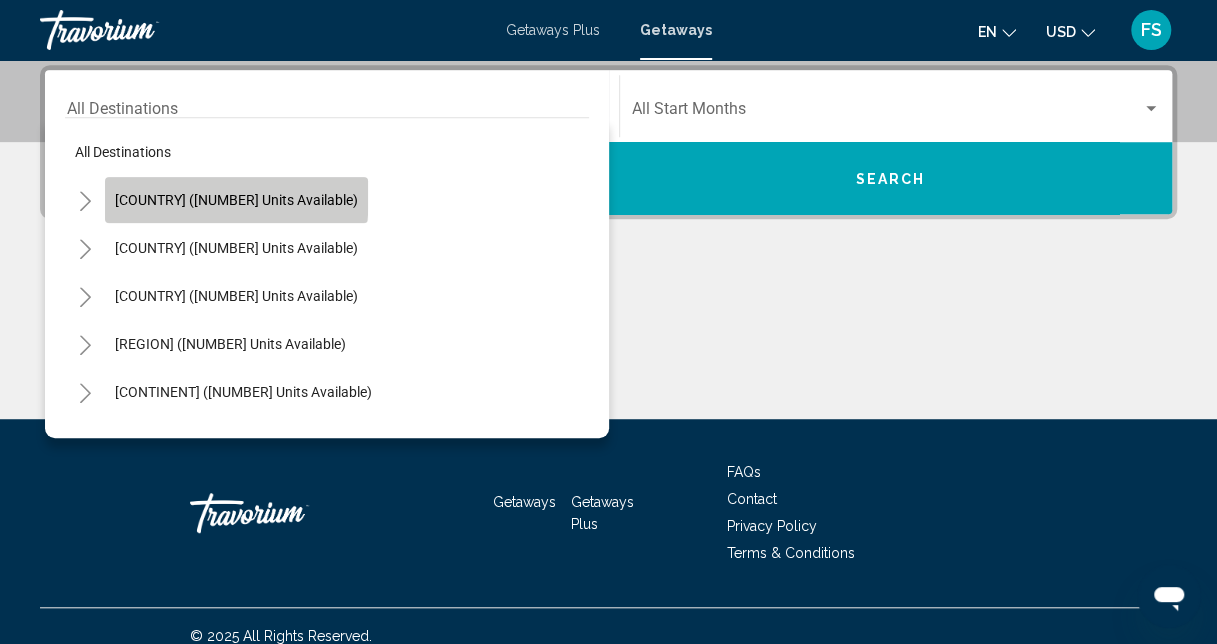 click on "United States (614,505 units available)" 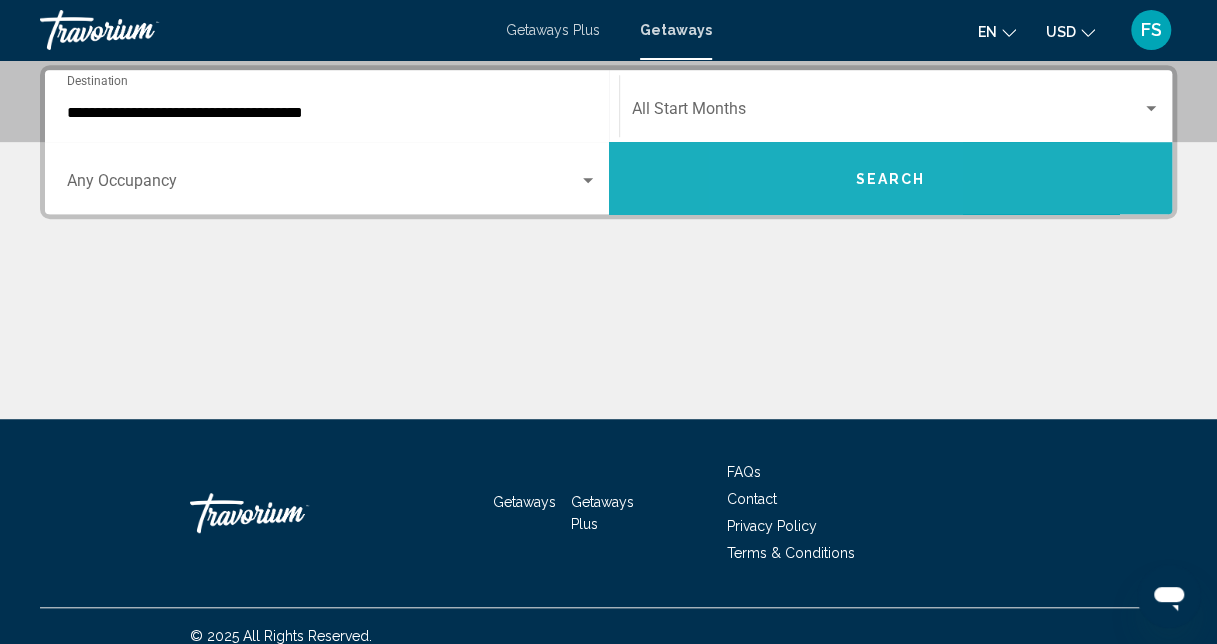 click on "Search" at bounding box center [891, 178] 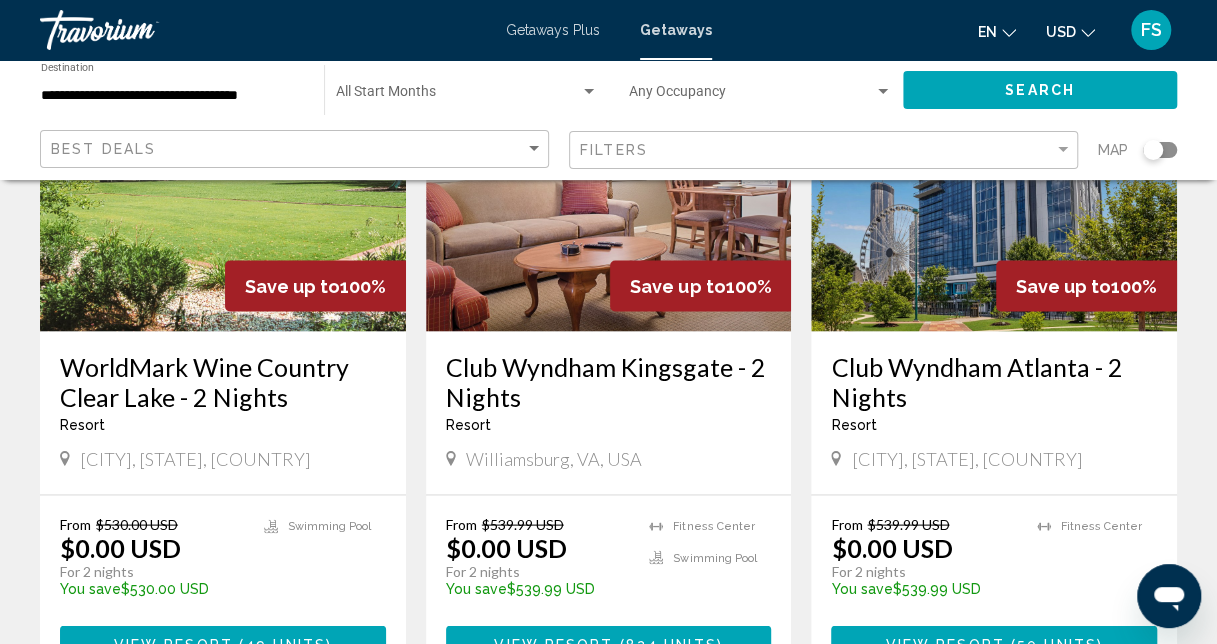 scroll, scrollTop: 1800, scrollLeft: 0, axis: vertical 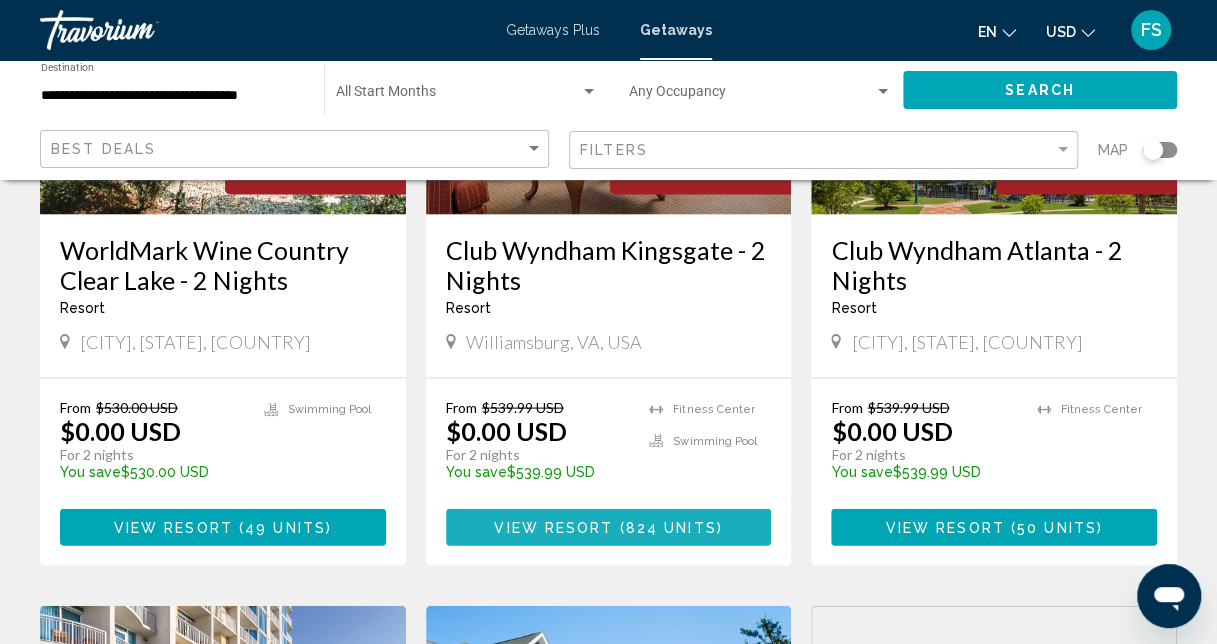 click on "View Resort" at bounding box center (553, 527) 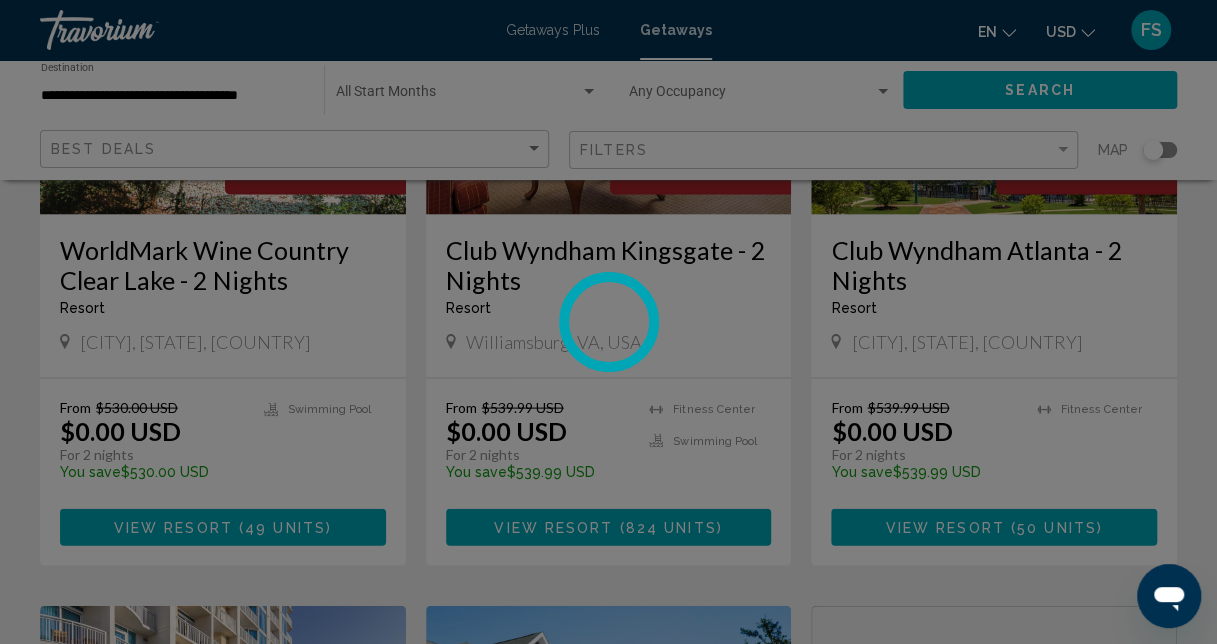 scroll, scrollTop: 212, scrollLeft: 0, axis: vertical 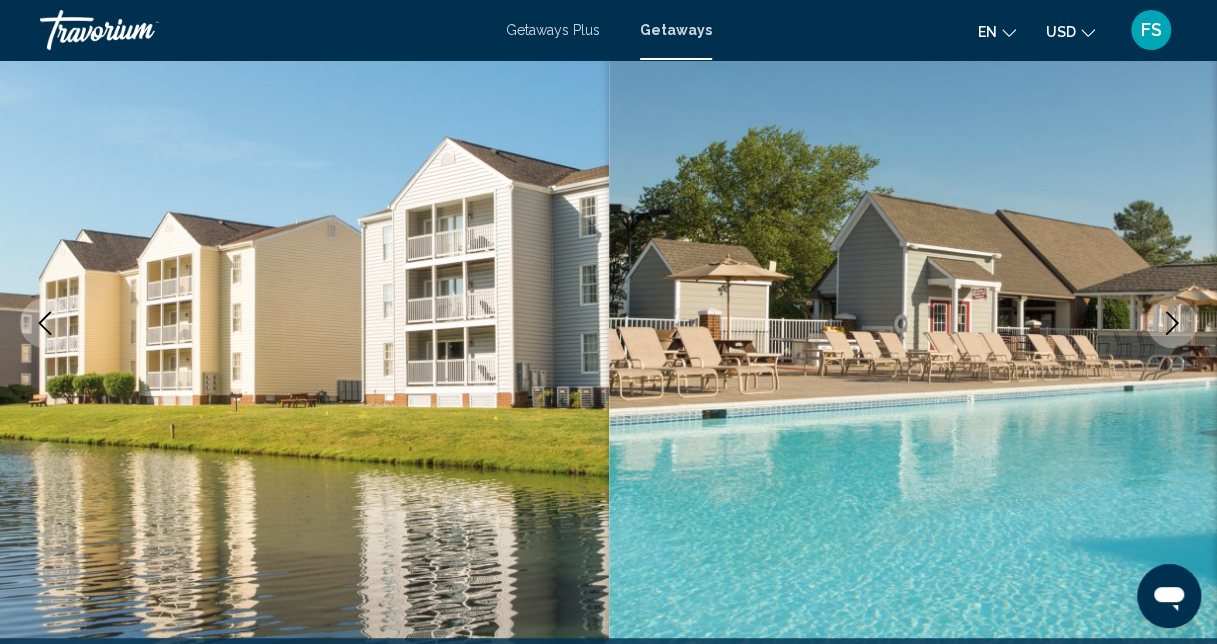 click 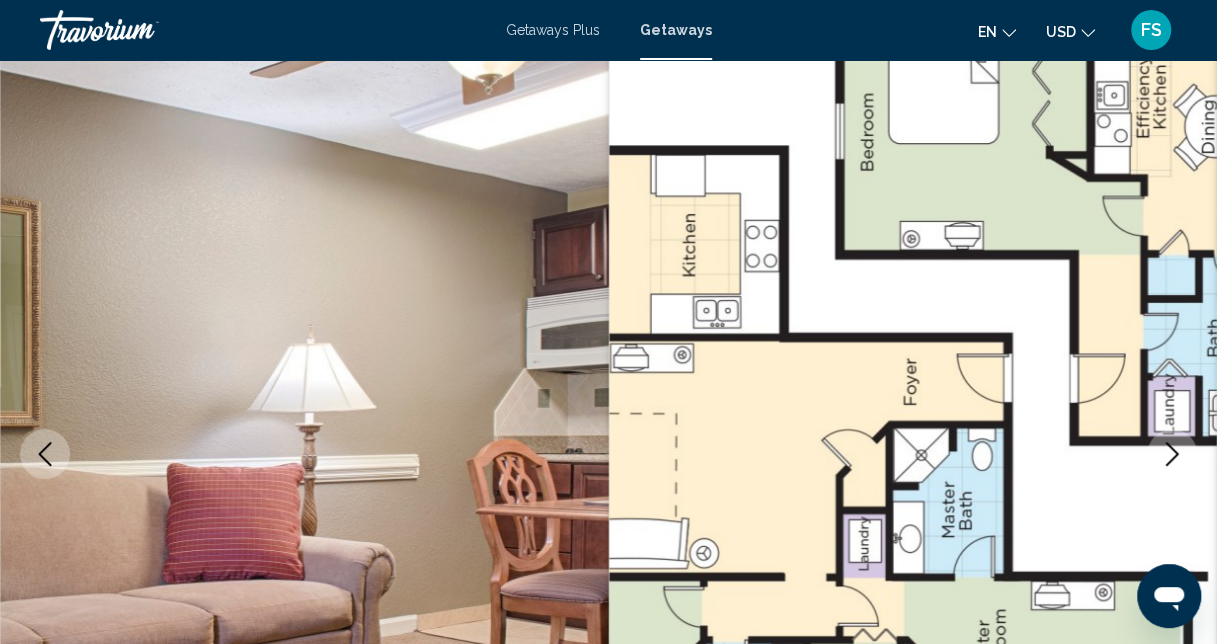 scroll, scrollTop: 112, scrollLeft: 0, axis: vertical 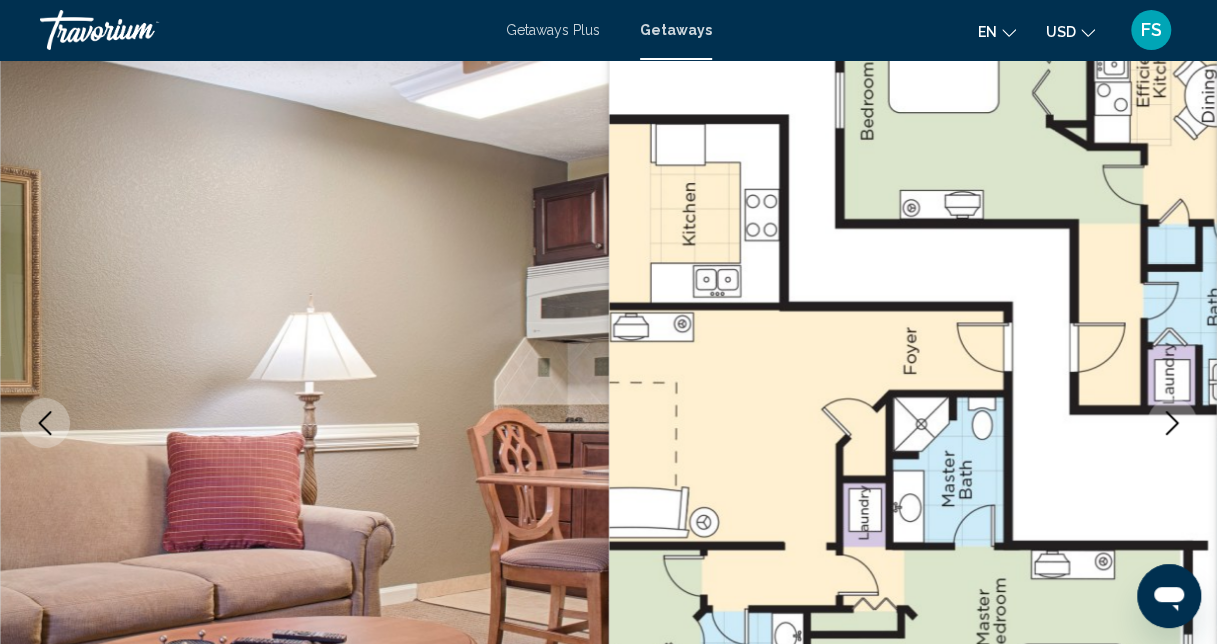 click 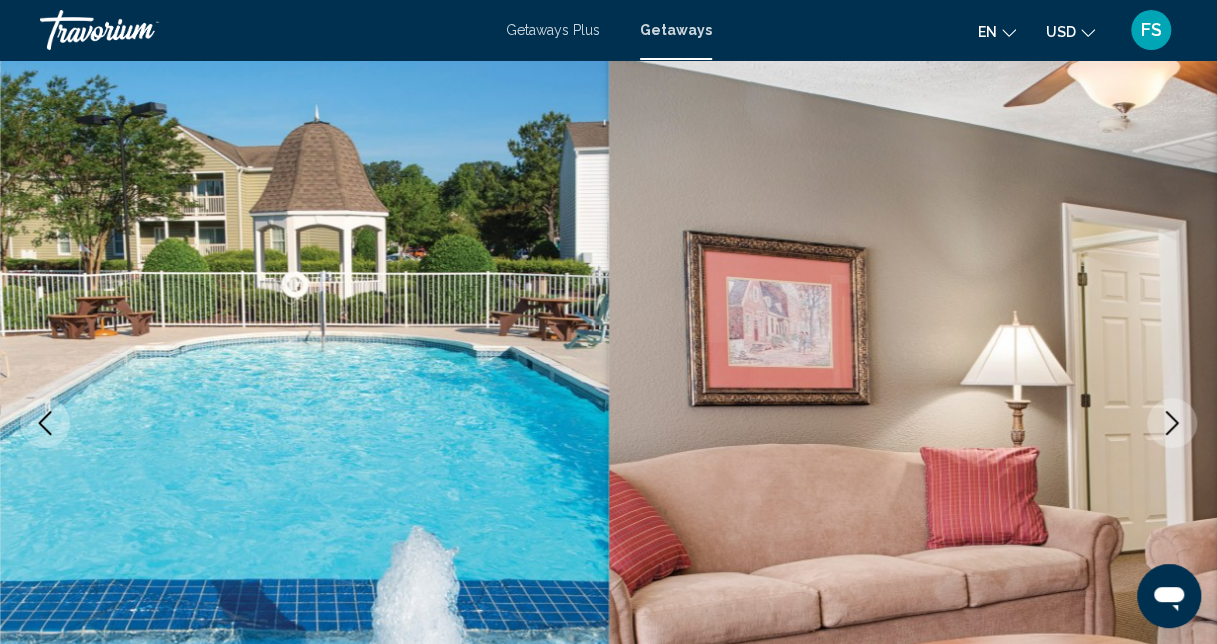 click 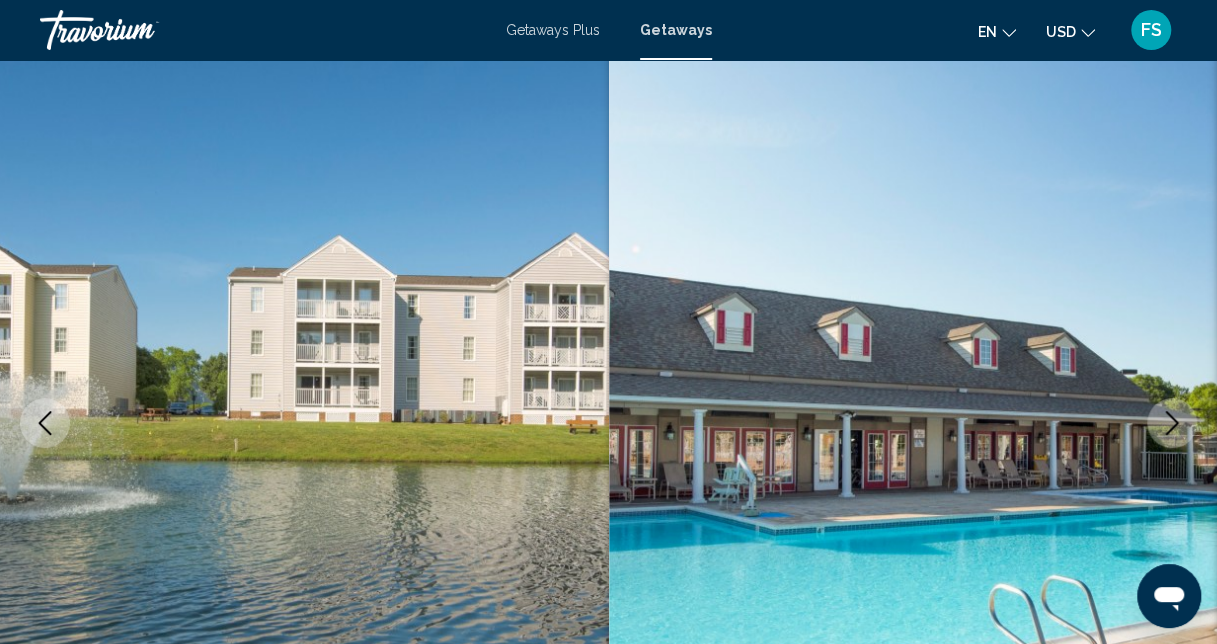 click 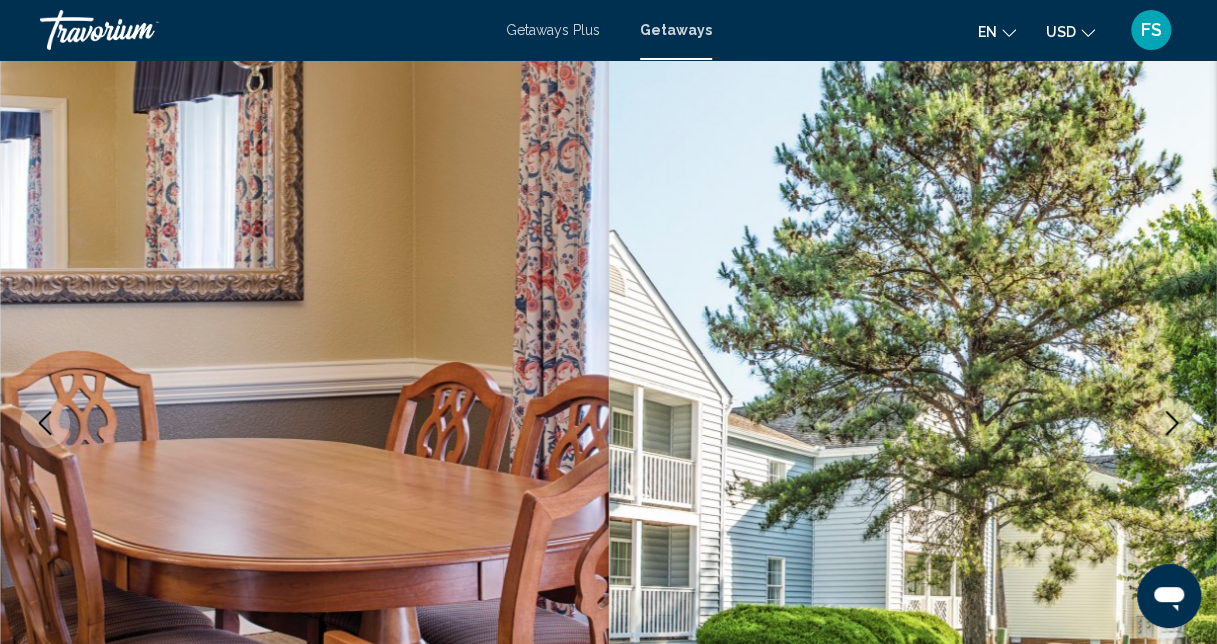 click 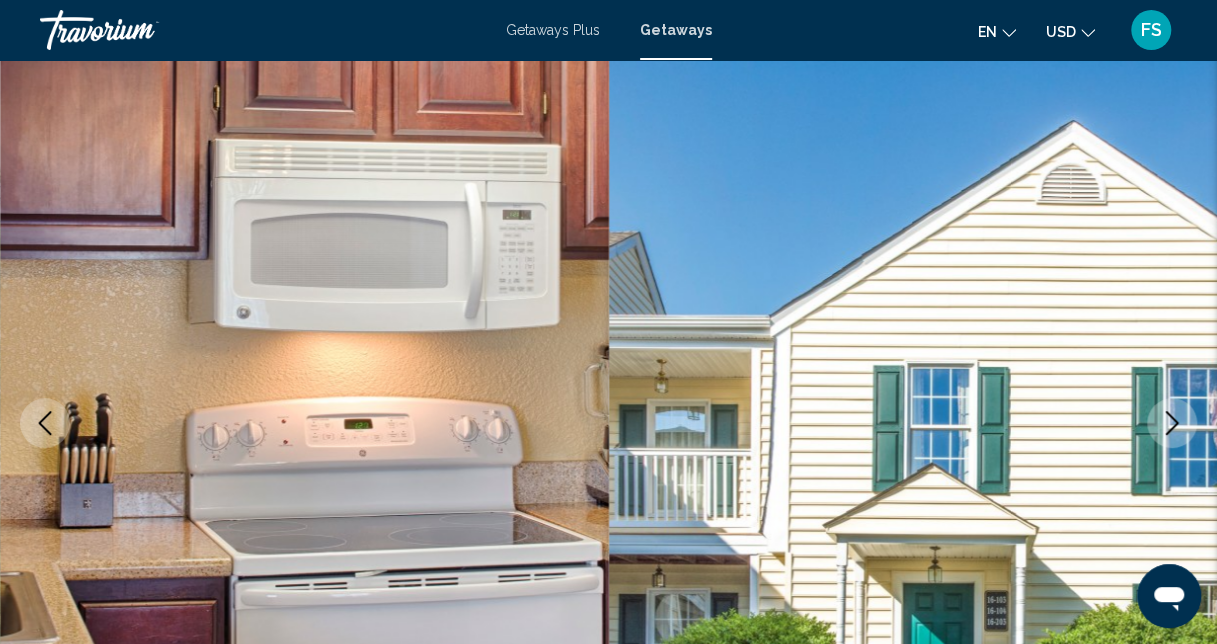 click 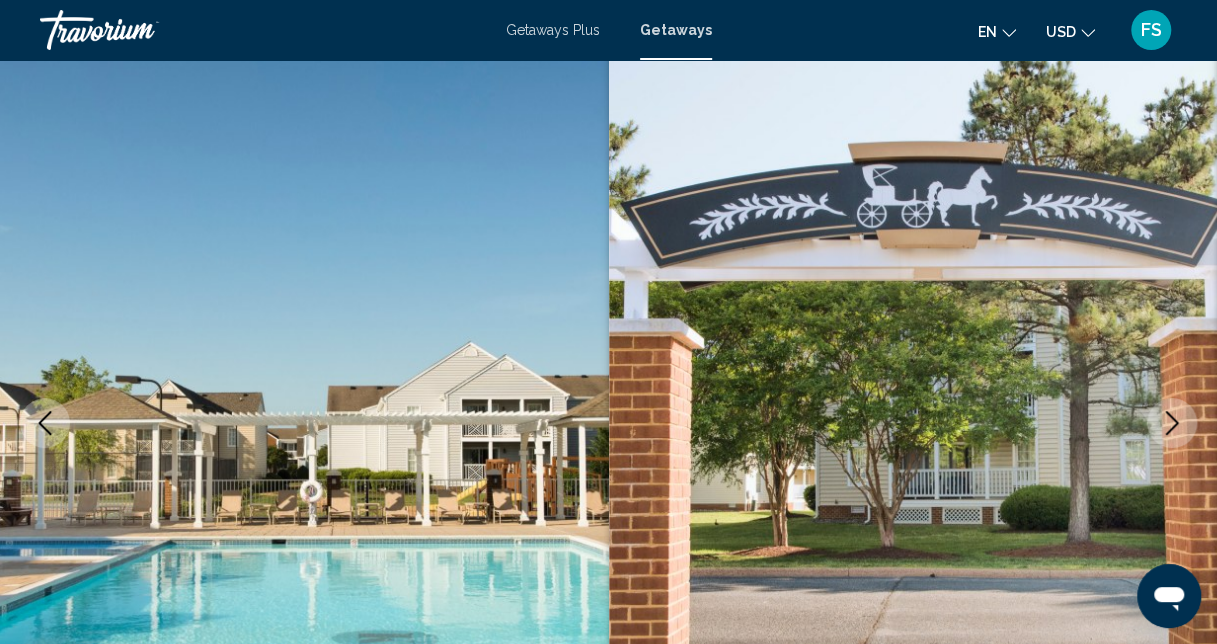 click 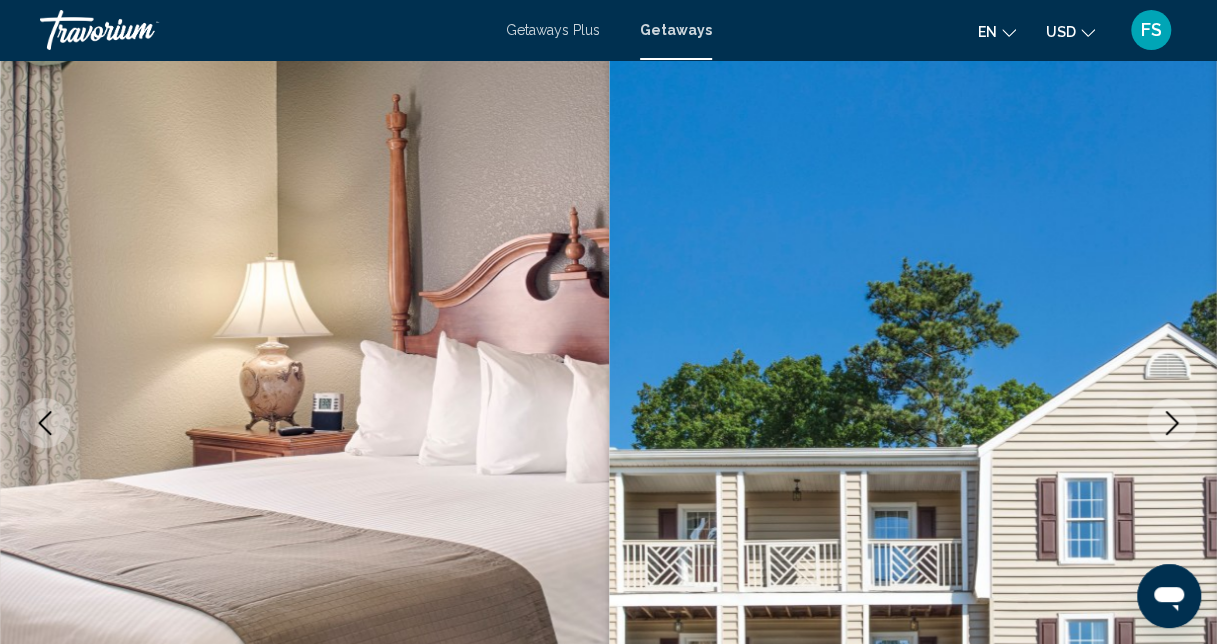 click 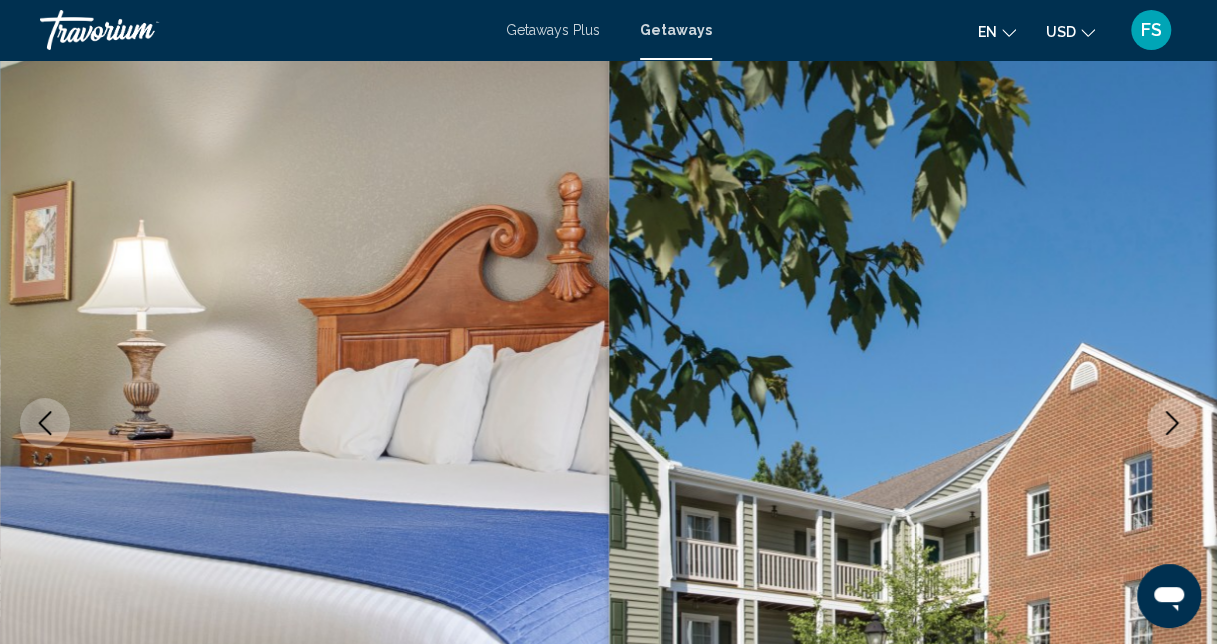click 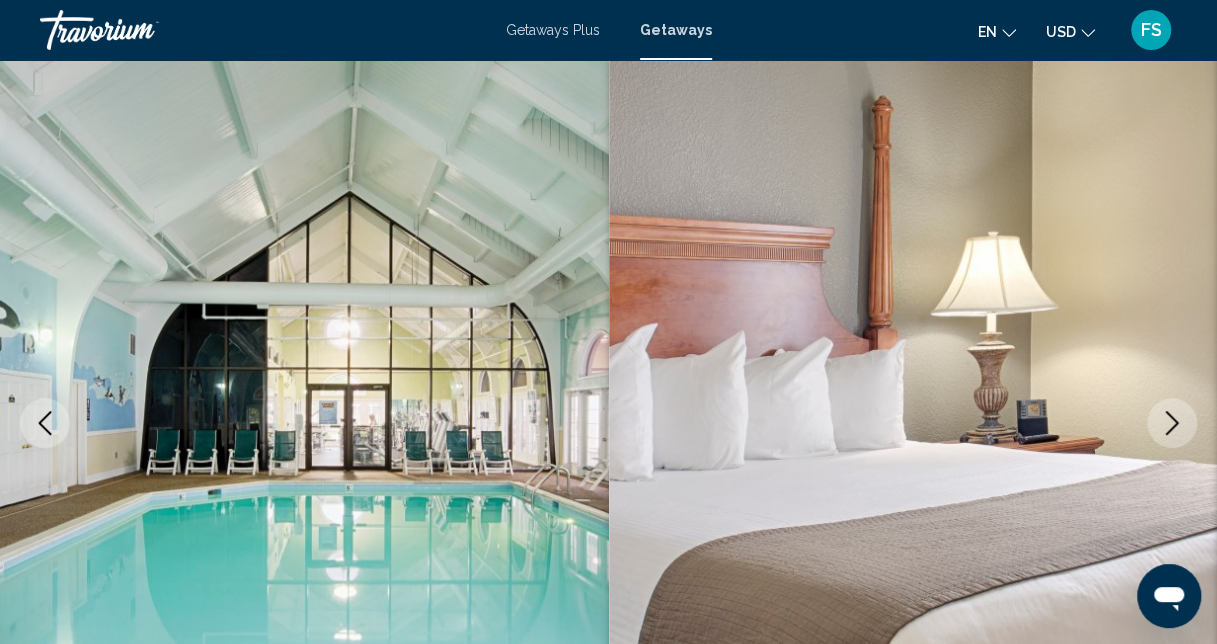 click 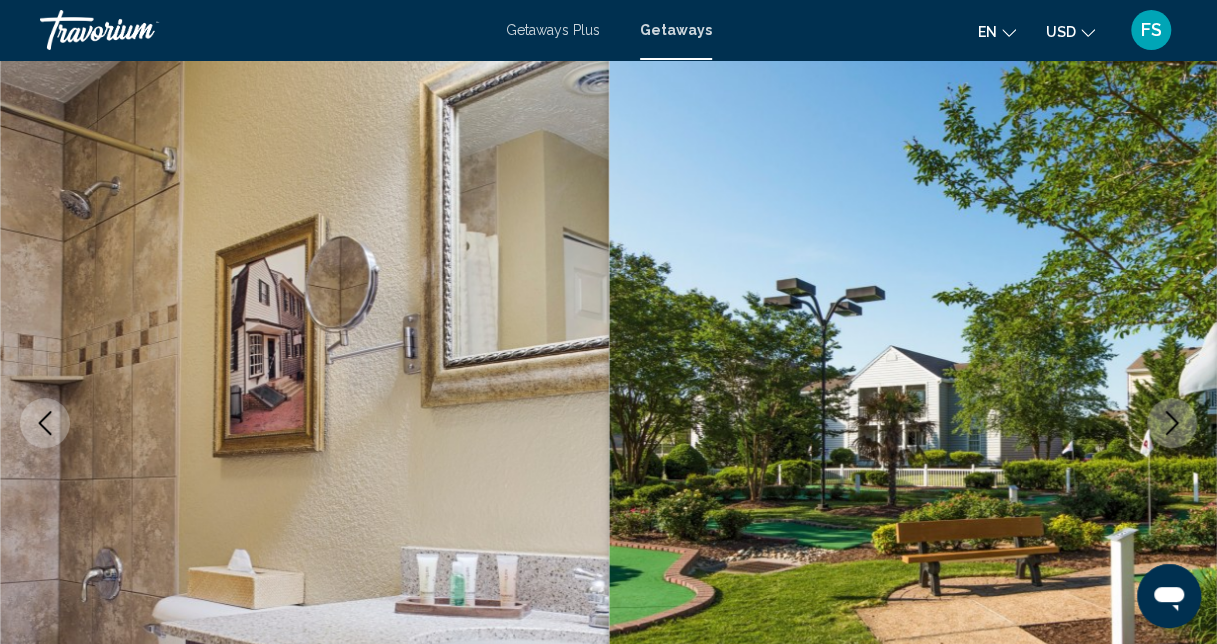 click 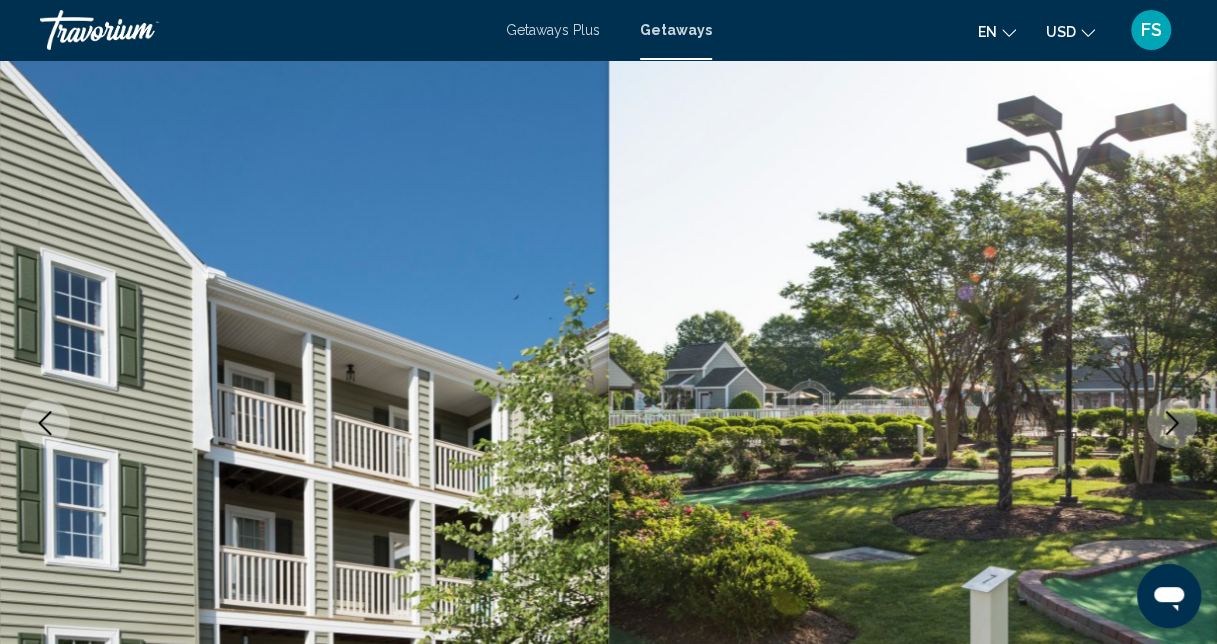 click 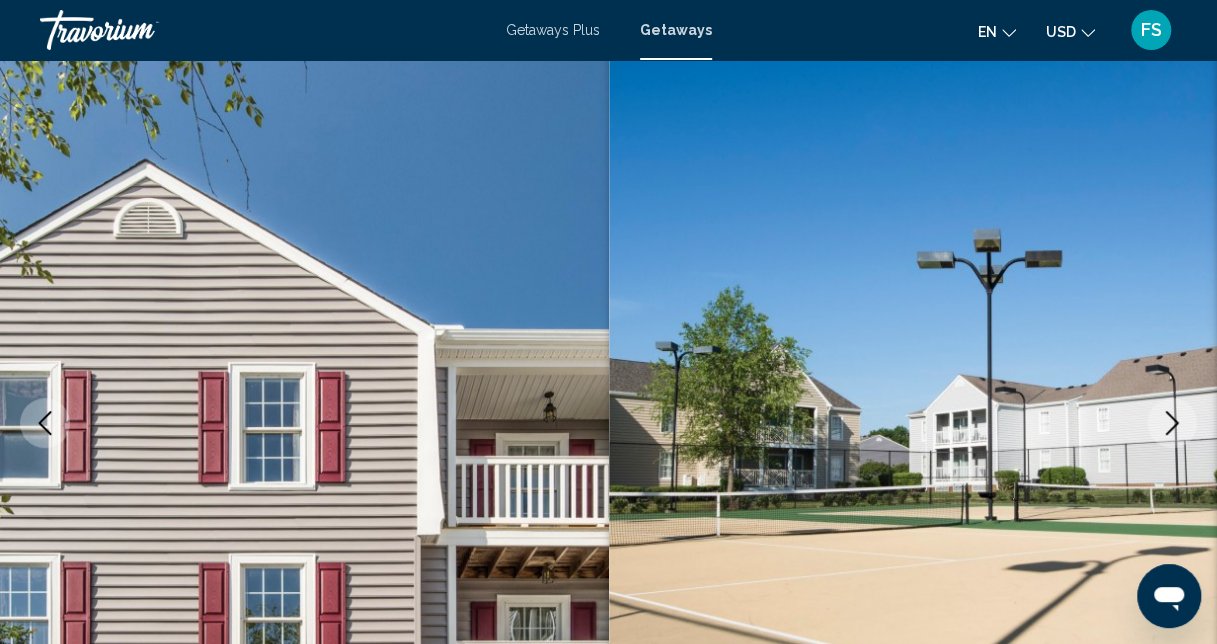 click 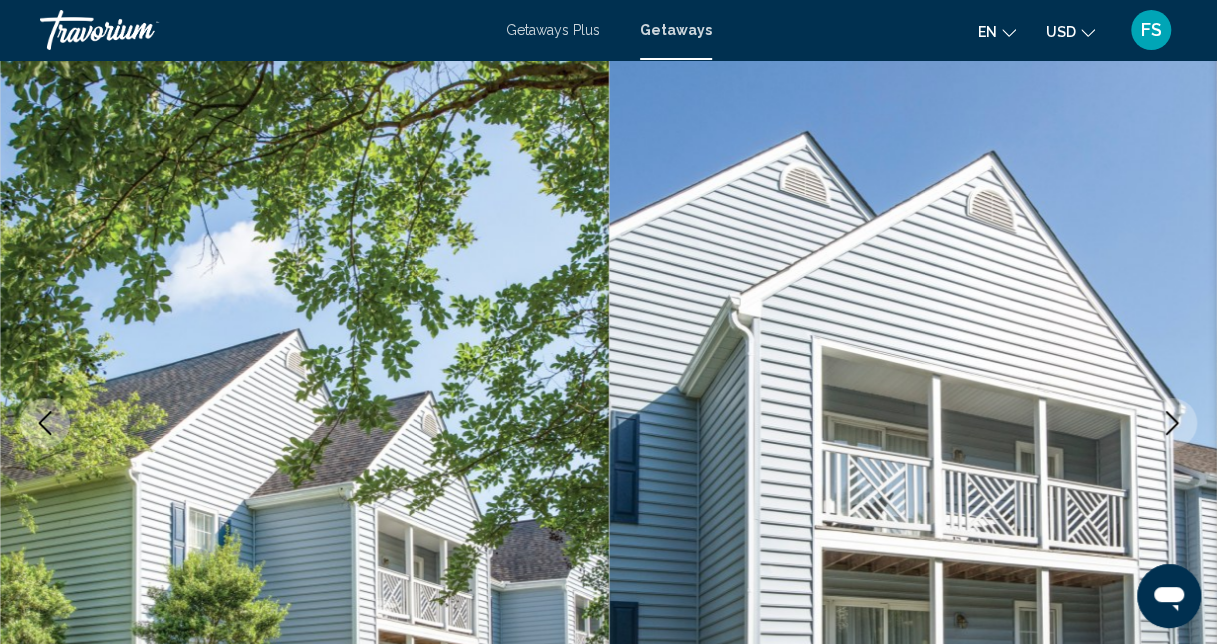 click 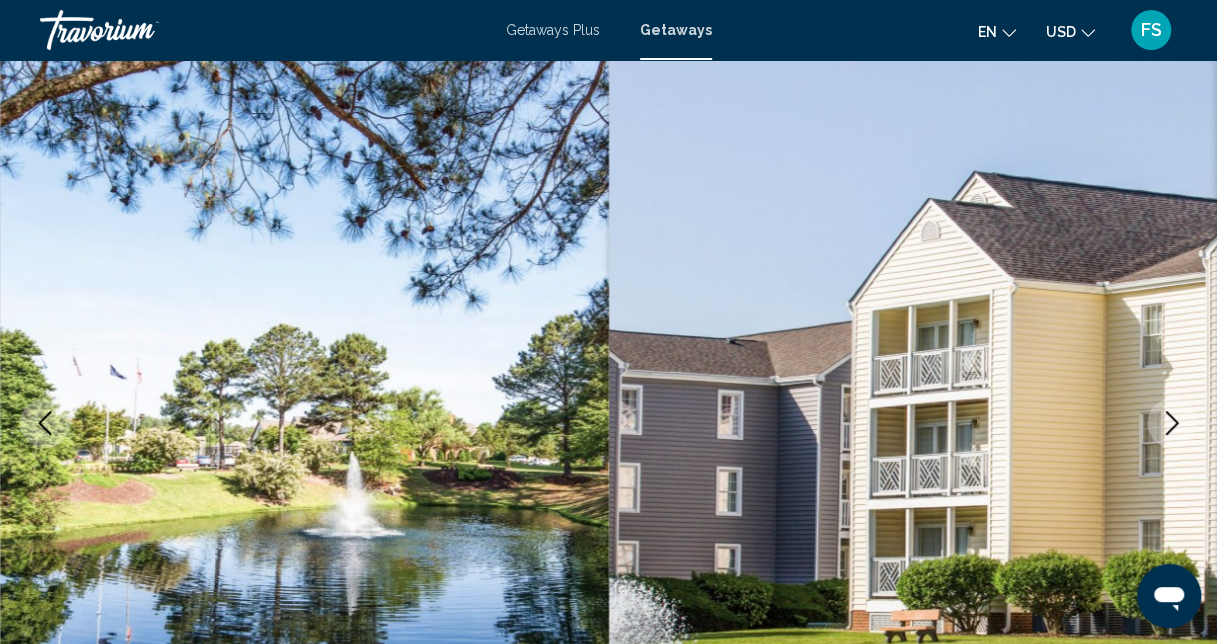 click 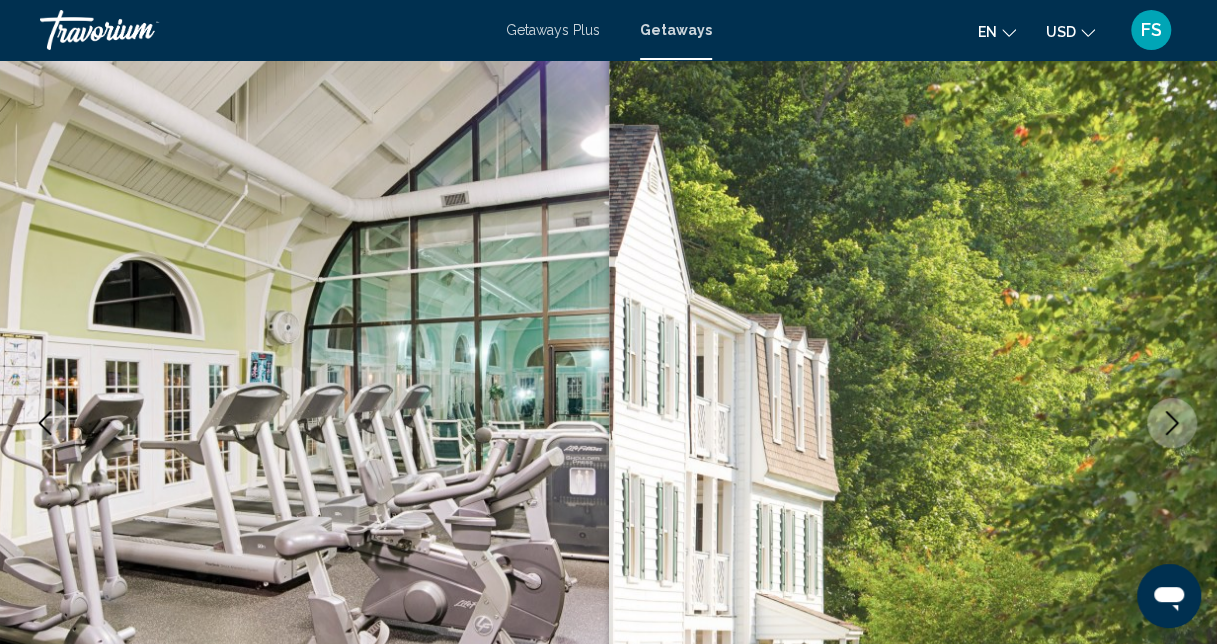 click 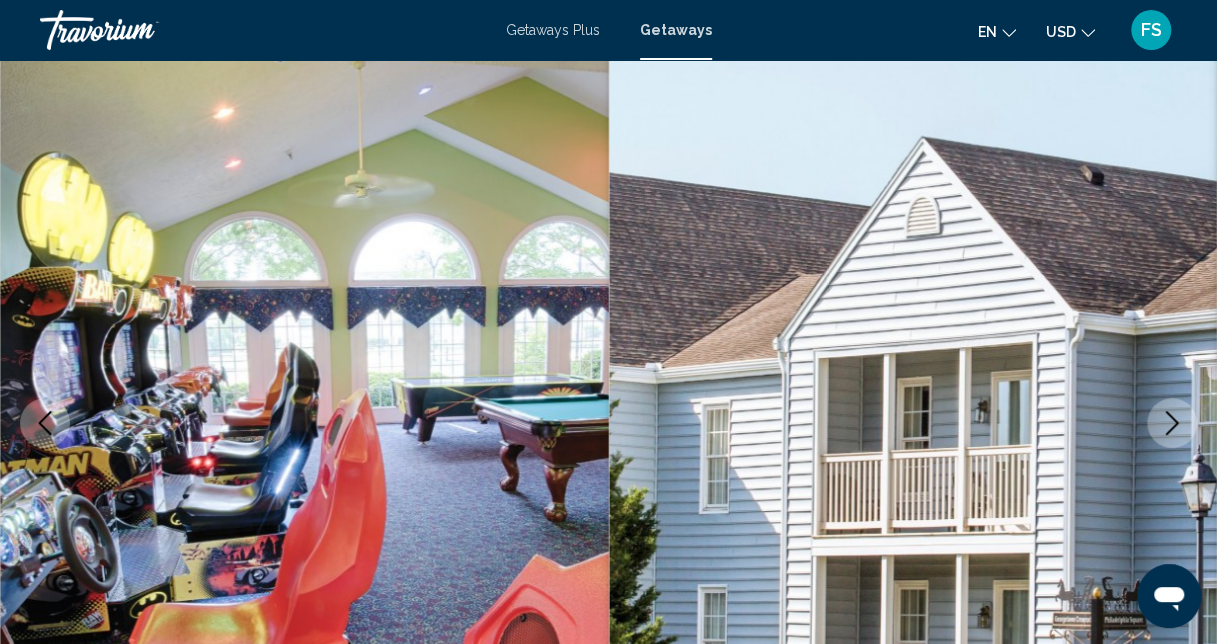 click 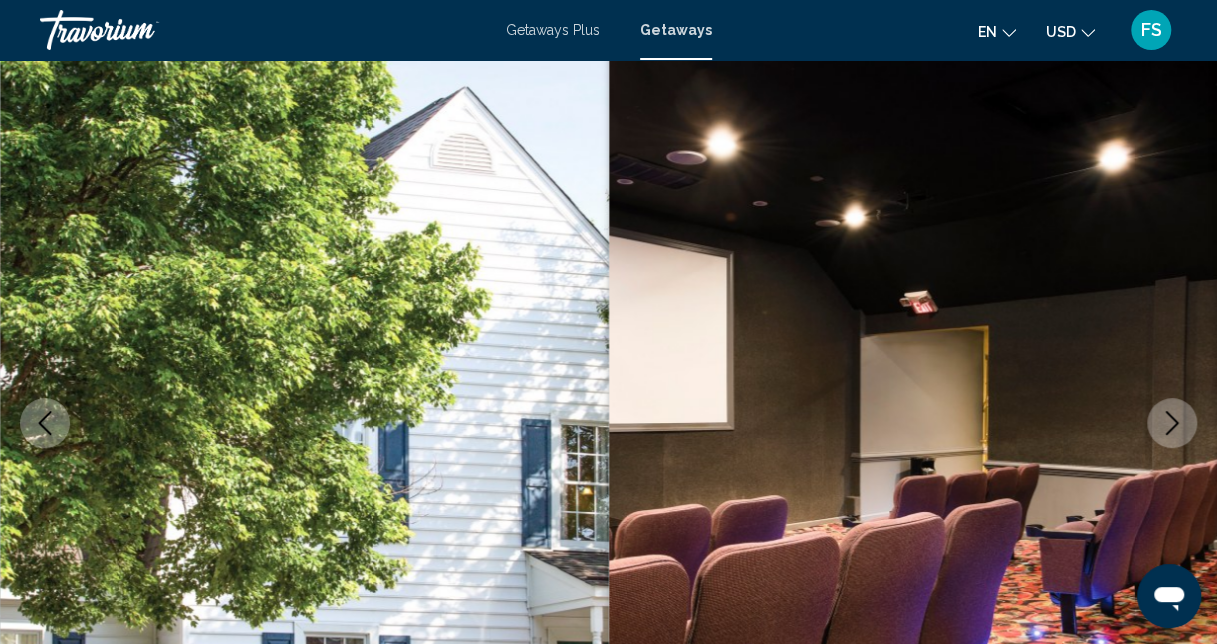 click 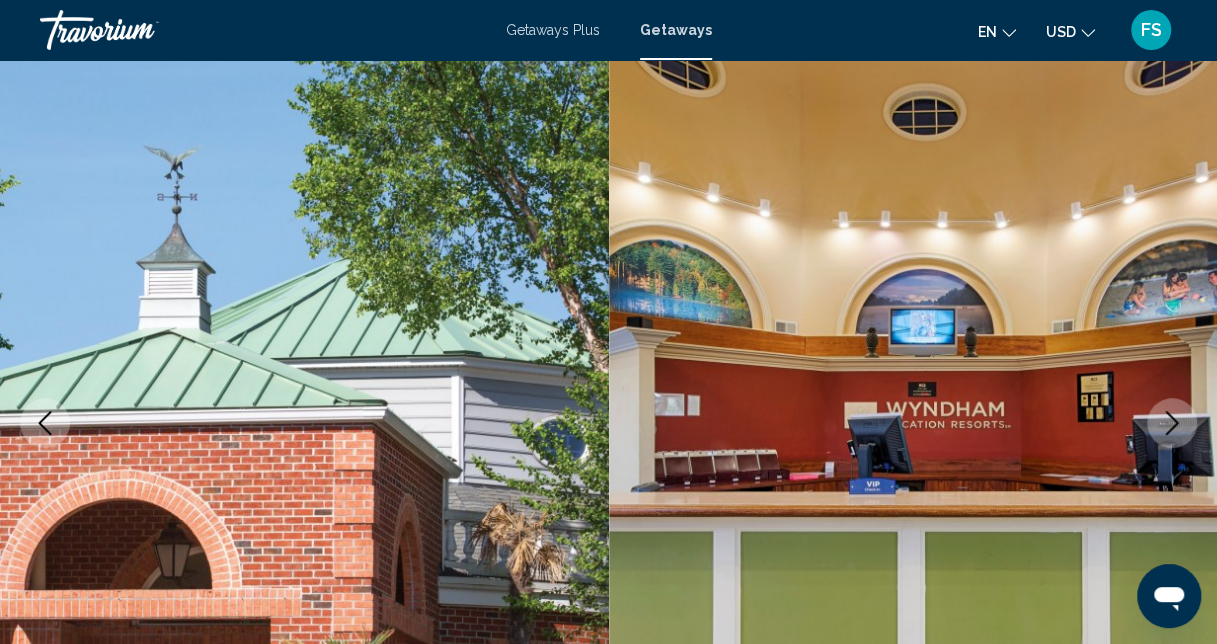 click 